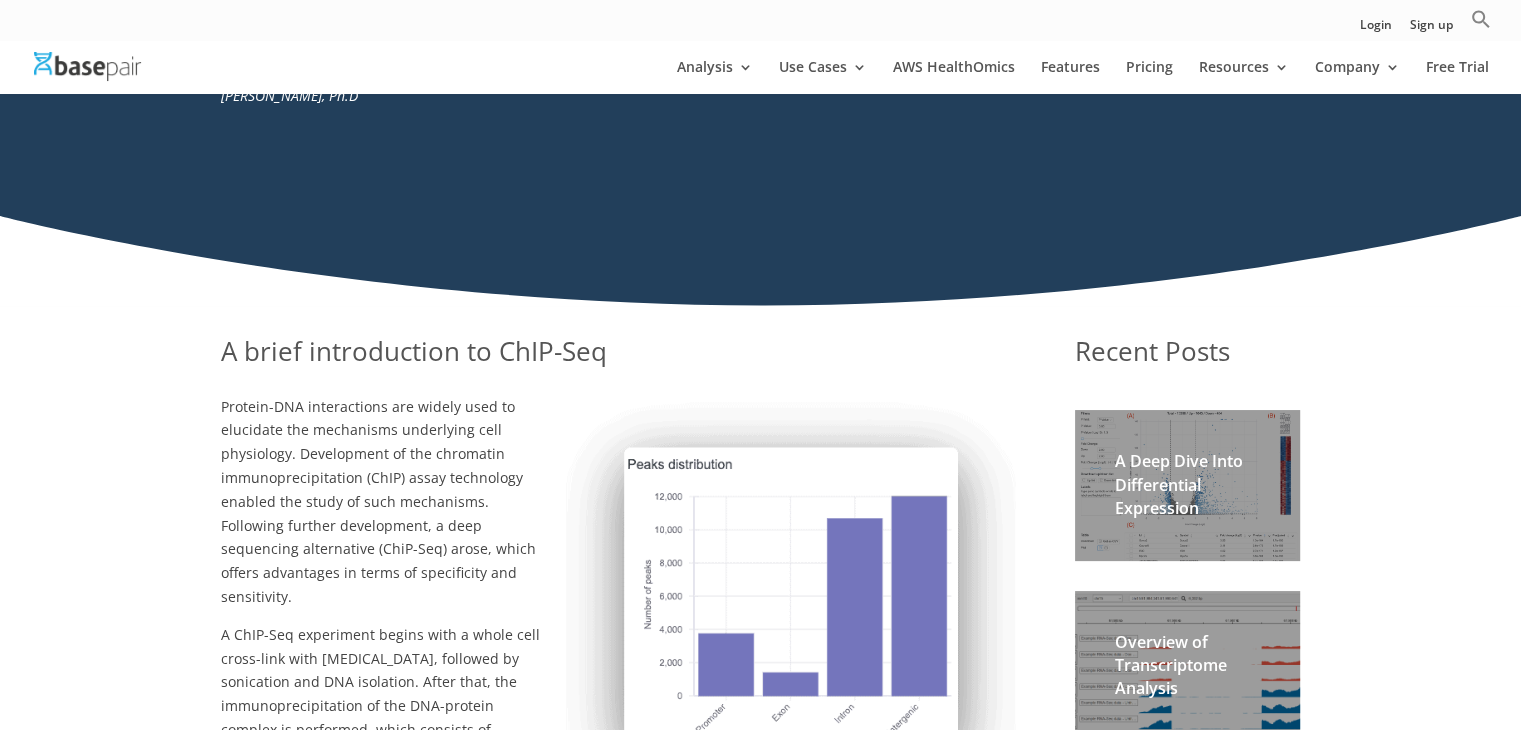scroll, scrollTop: 150, scrollLeft: 0, axis: vertical 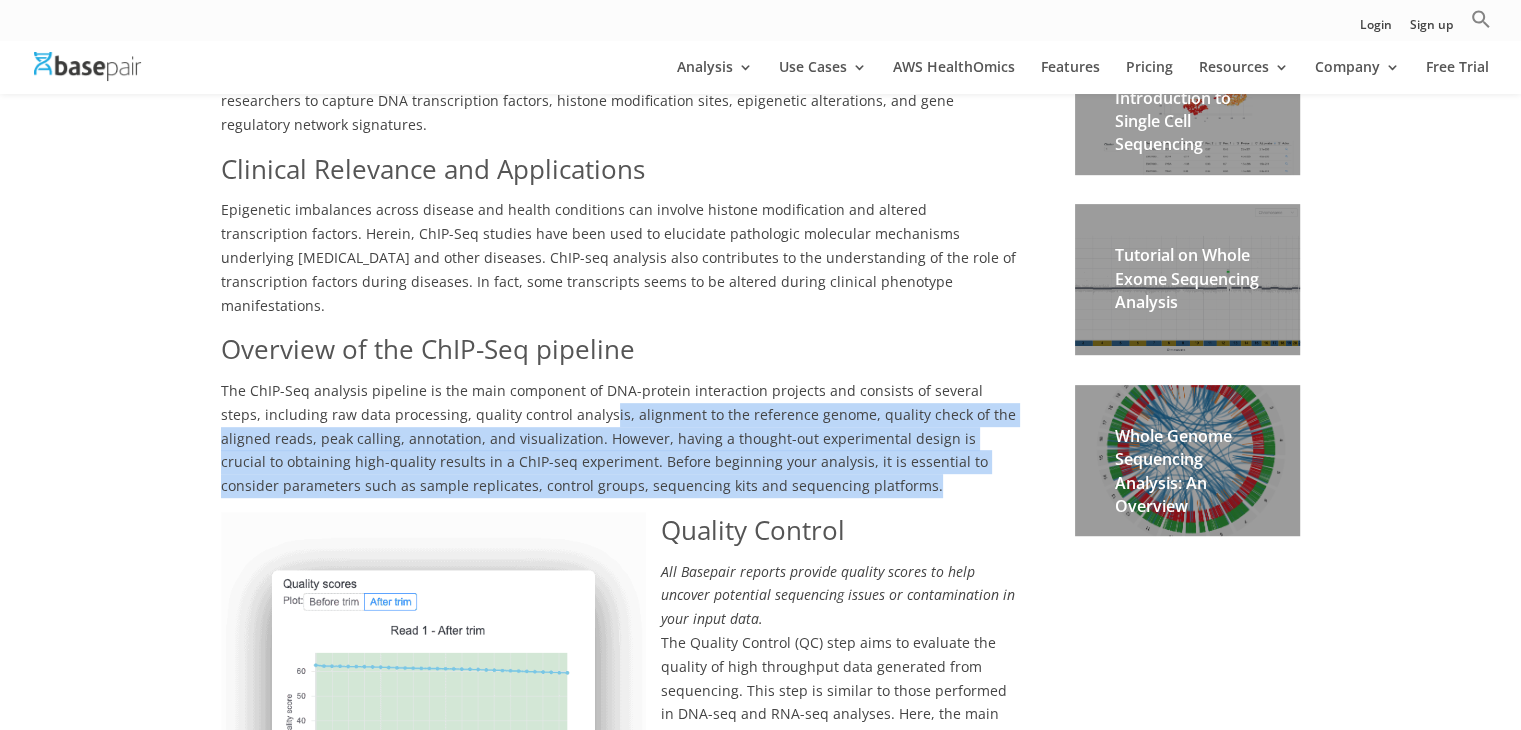 drag, startPoint x: 558, startPoint y: 377, endPoint x: 869, endPoint y: 446, distance: 318.5624 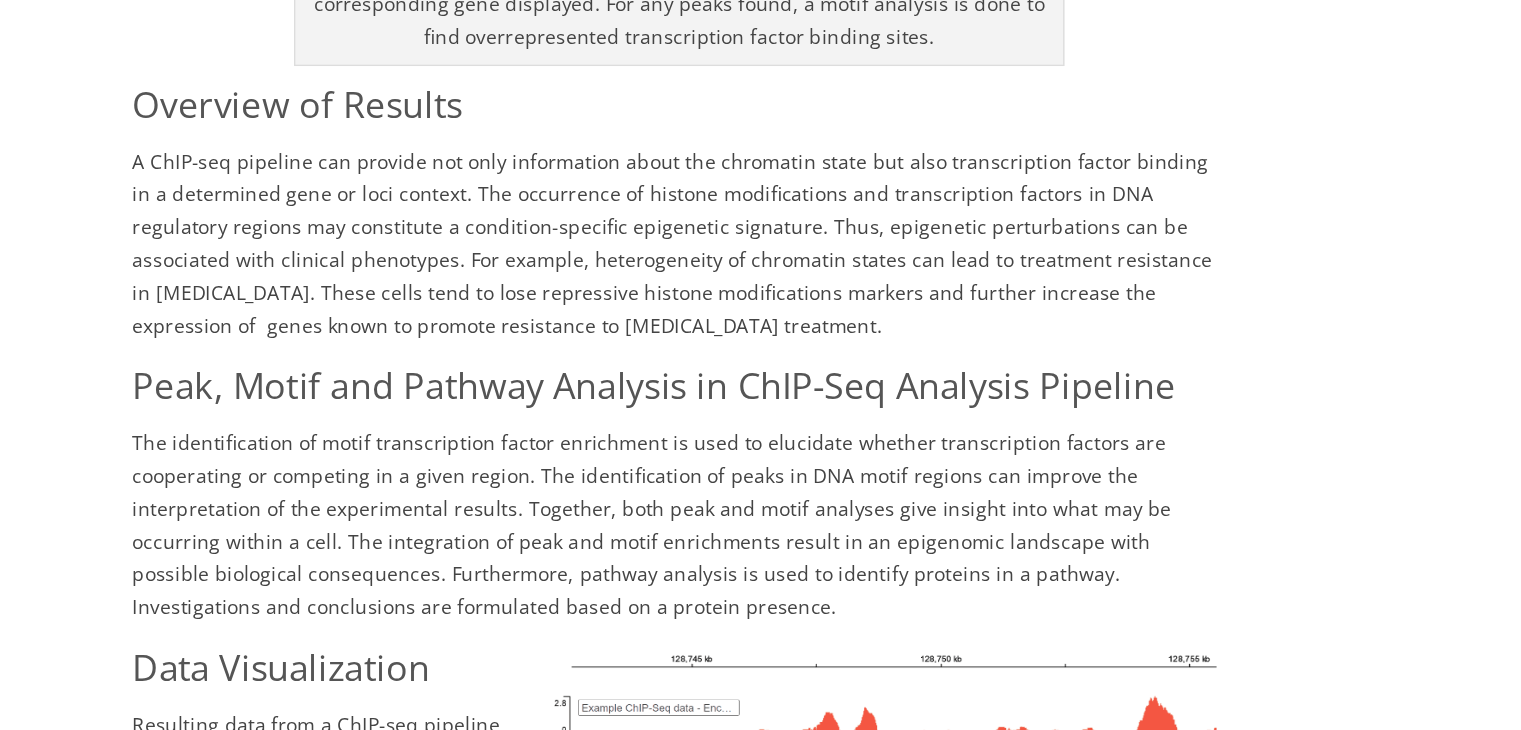 scroll, scrollTop: 2753, scrollLeft: 0, axis: vertical 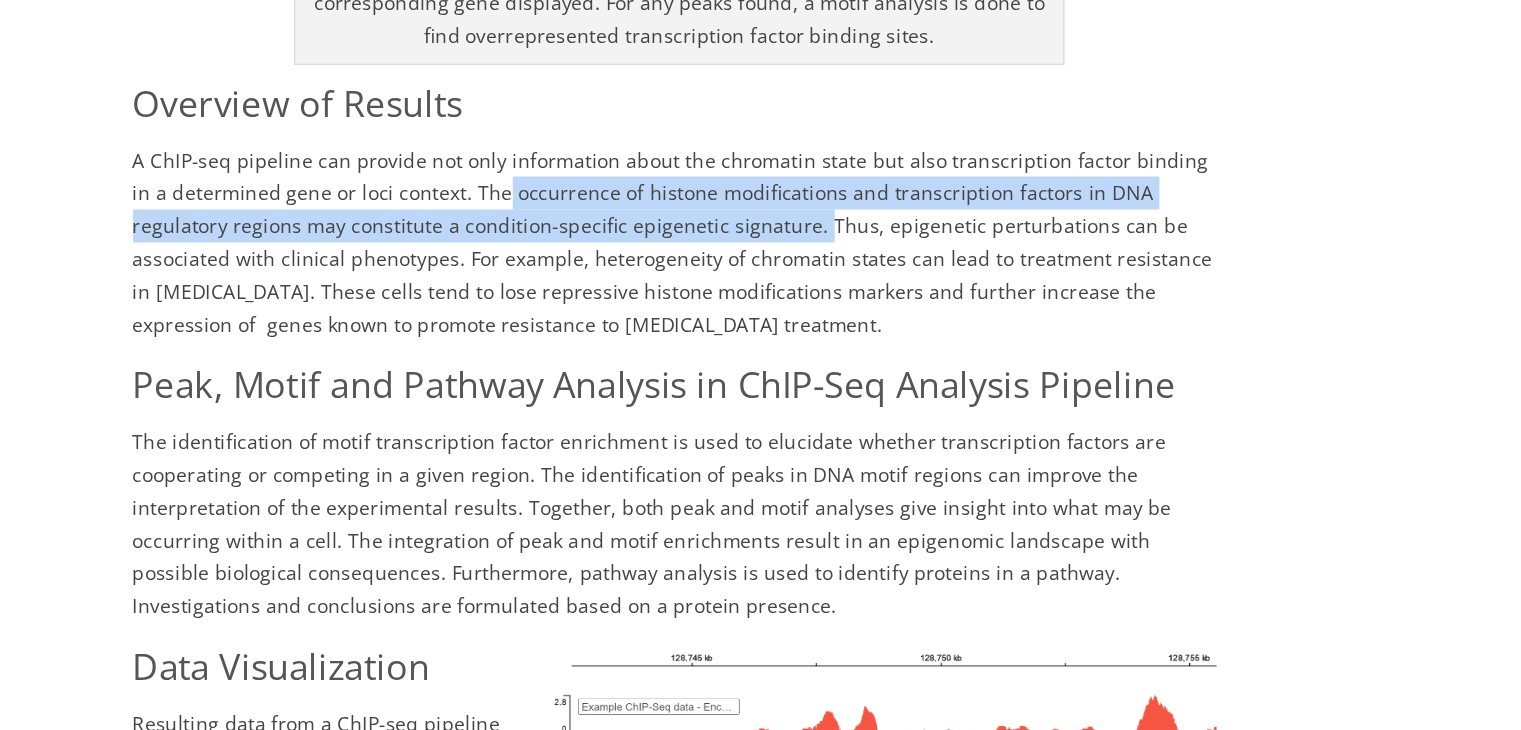 drag, startPoint x: 458, startPoint y: 270, endPoint x: 642, endPoint y: 288, distance: 184.87834 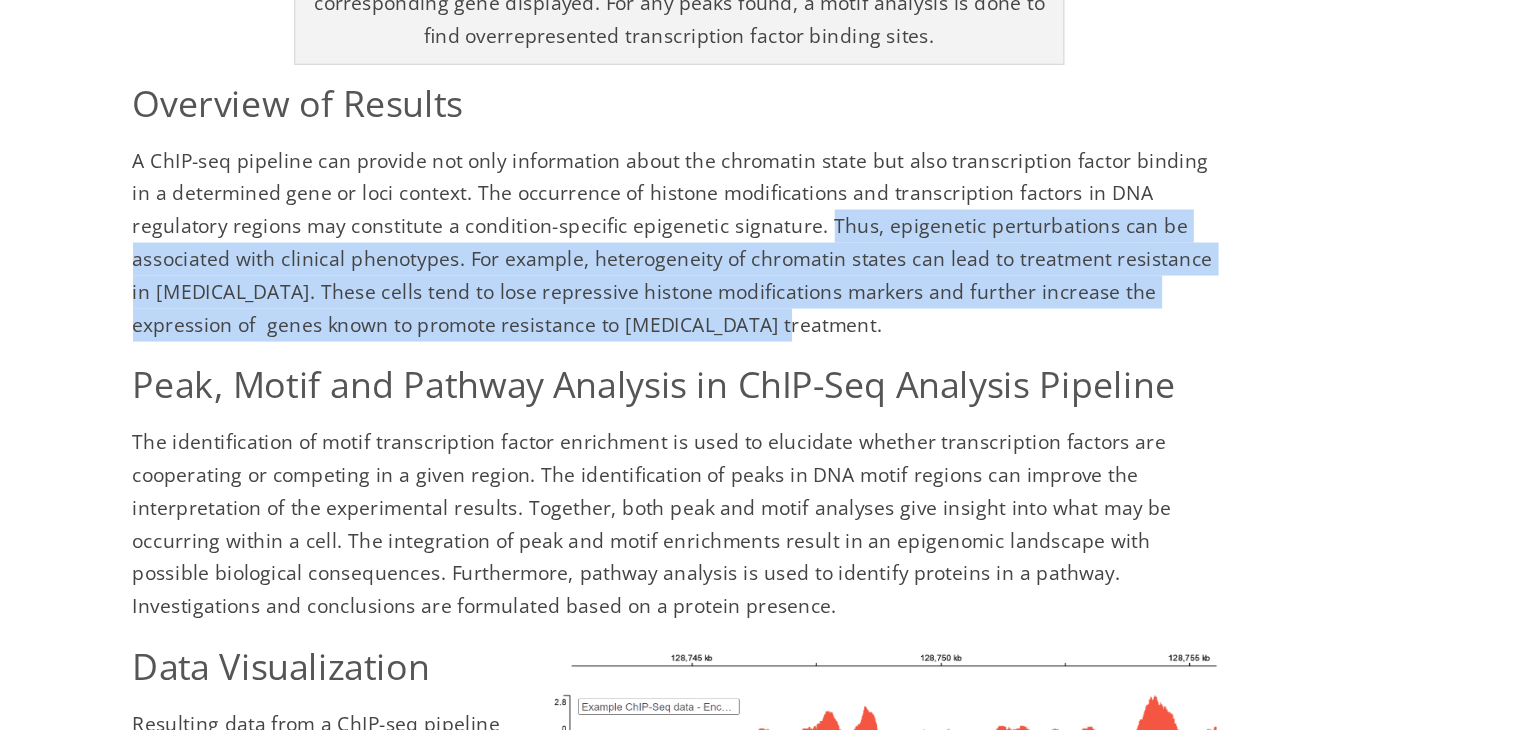 drag, startPoint x: 642, startPoint y: 288, endPoint x: 684, endPoint y: 361, distance: 84.21995 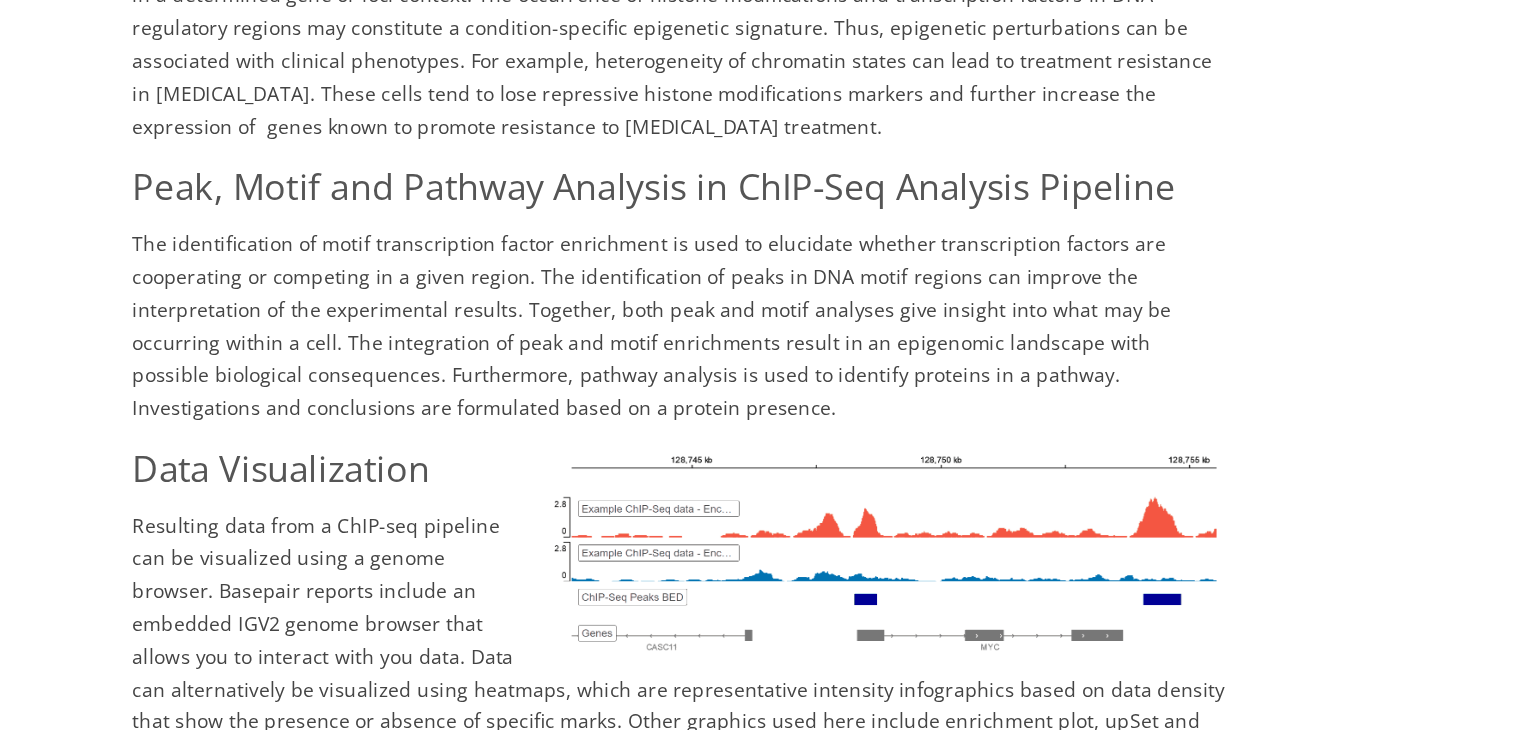 click on "The identification of motif transcription factor enrichment is used to elucidate whether transcription factors are cooperating or competing in a given region. The identification of peaks in DNA motif regions can improve the interpretation of the experimental results. Together, both peak and motif analyses give insight into what may be occurring within a cell. The integration of peak and motif enrichments result in an epigenomic landscape with possible biological consequences. Furthermore, pathway analysis is used to identify proteins in a pathway. Investigations and conclusions are formulated based on a protein presence." at bounding box center [598, 435] 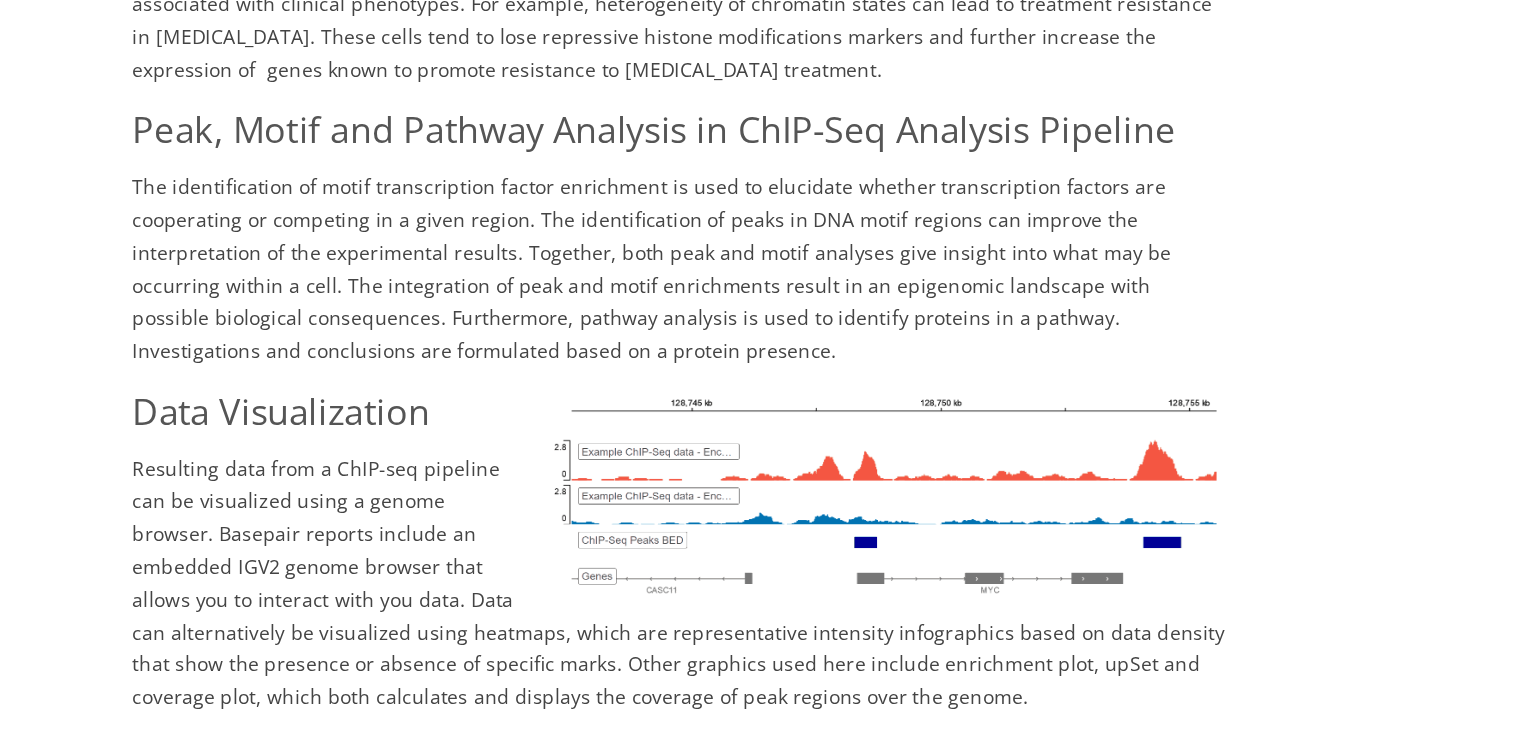 scroll, scrollTop: 2940, scrollLeft: 0, axis: vertical 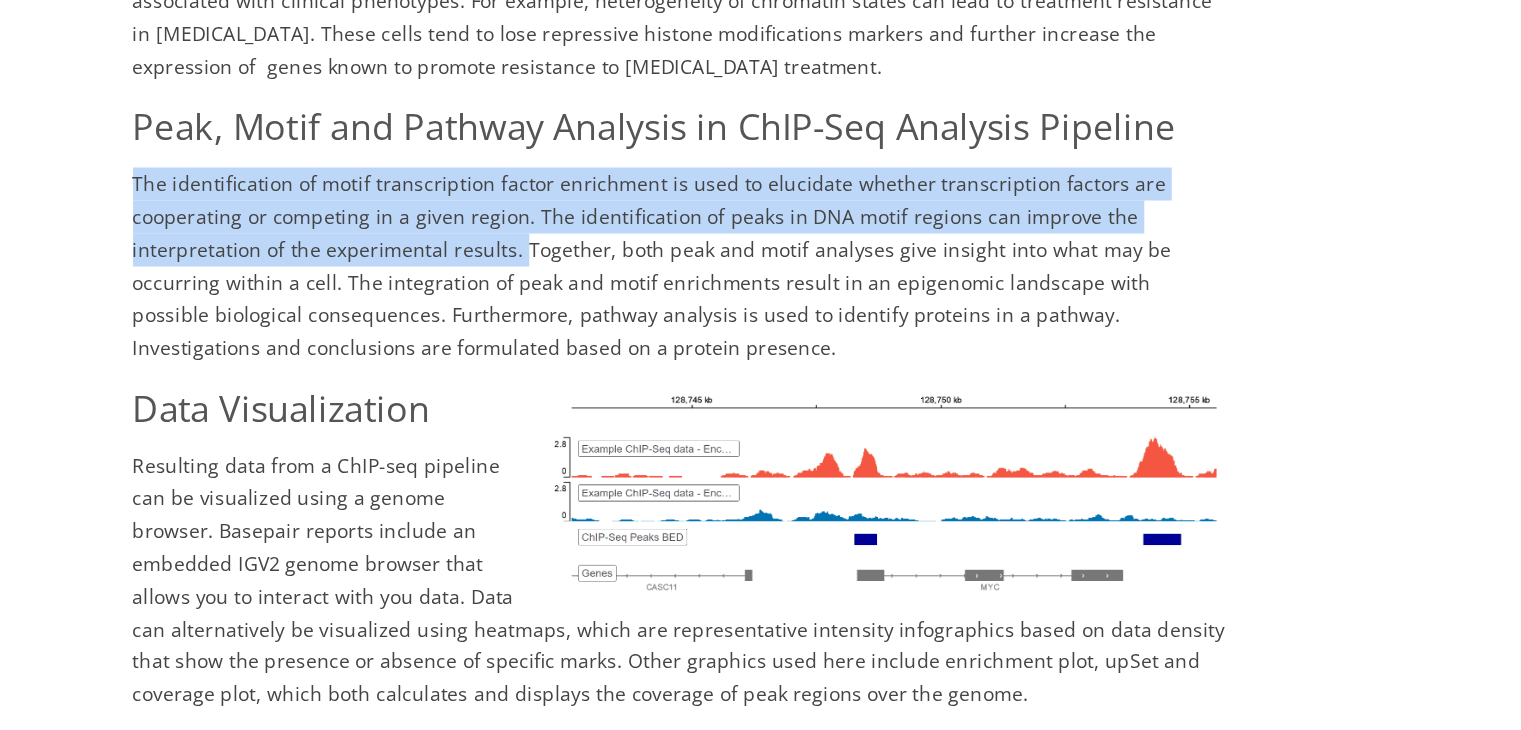 drag, startPoint x: 202, startPoint y: 257, endPoint x: 498, endPoint y: 313, distance: 301.25073 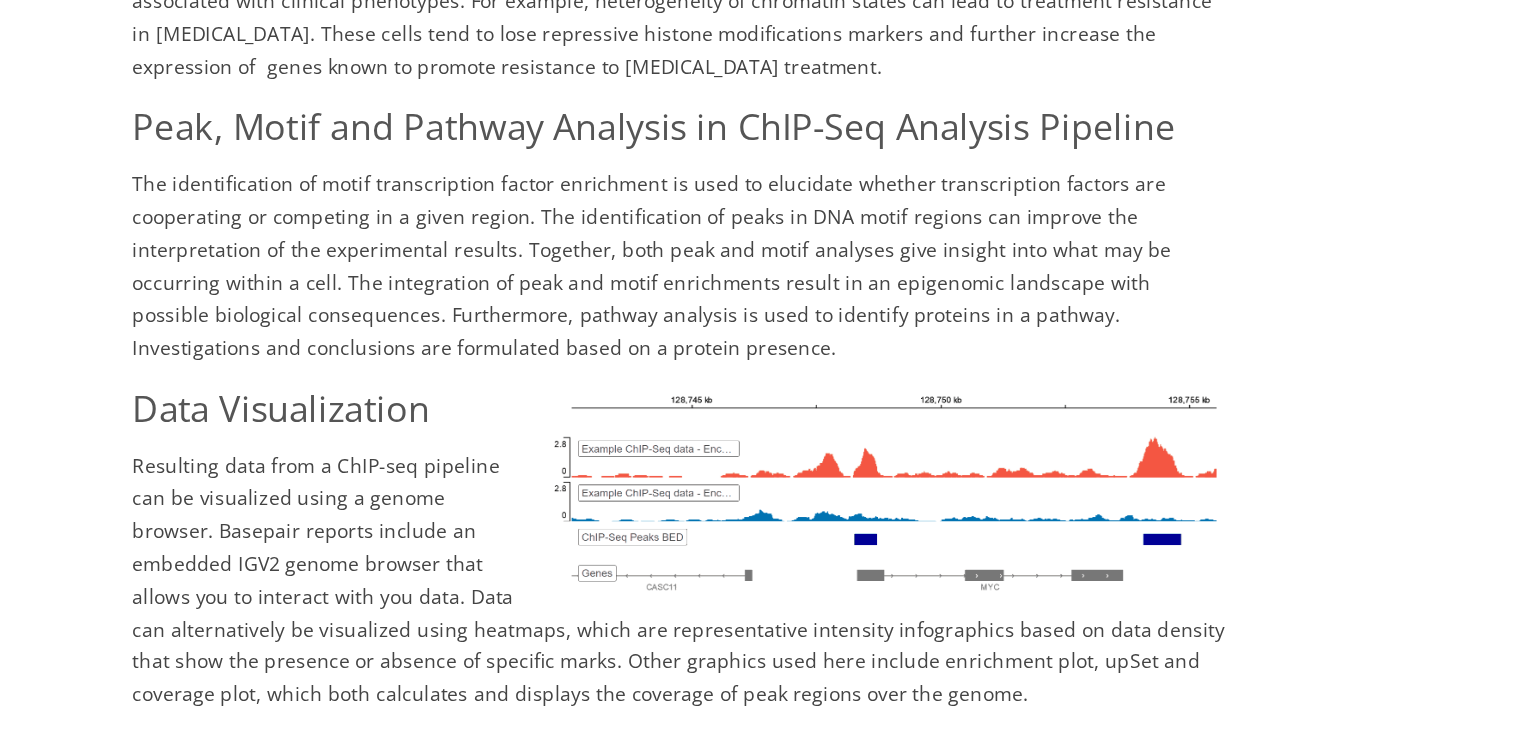 drag, startPoint x: 498, startPoint y: 313, endPoint x: 565, endPoint y: 388, distance: 100.56838 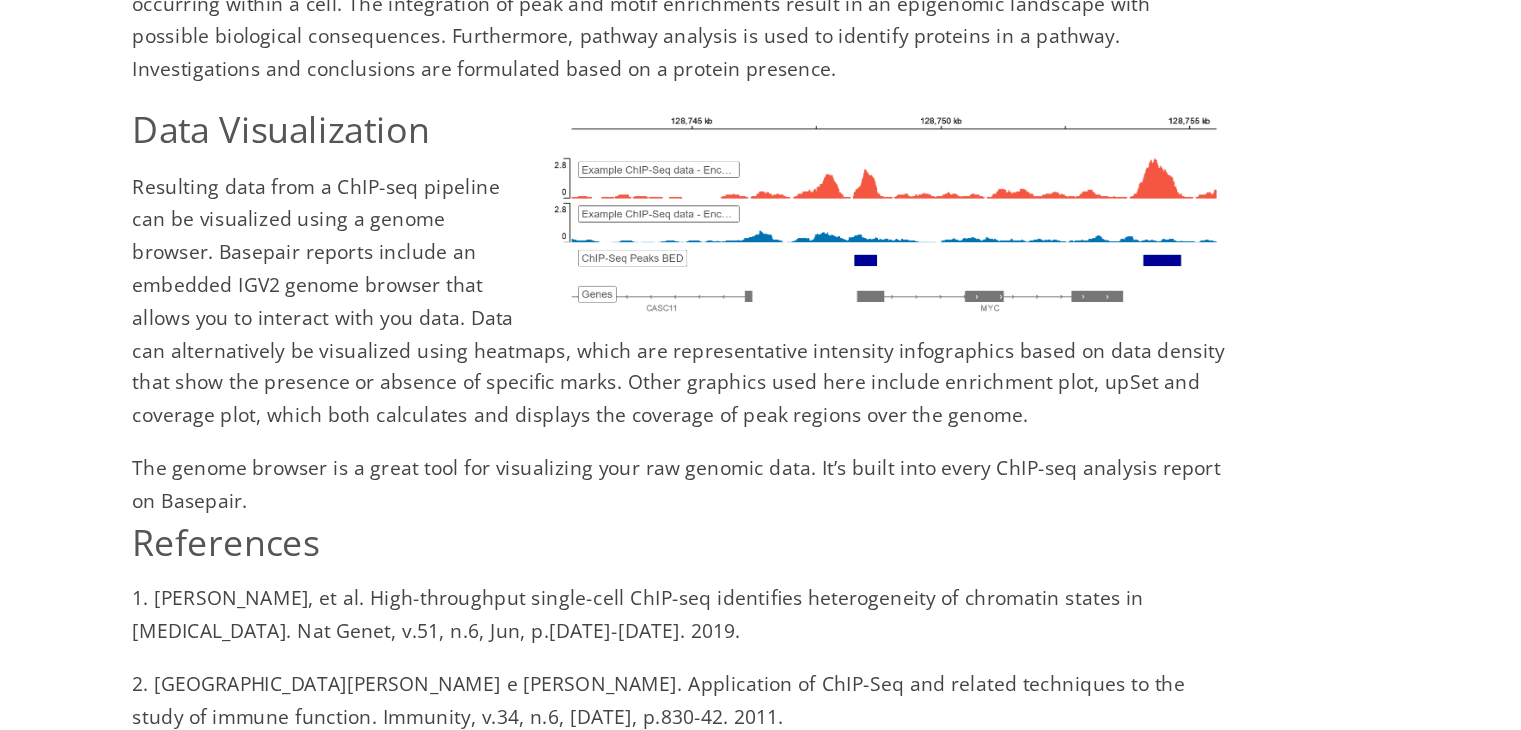 scroll, scrollTop: 3162, scrollLeft: 0, axis: vertical 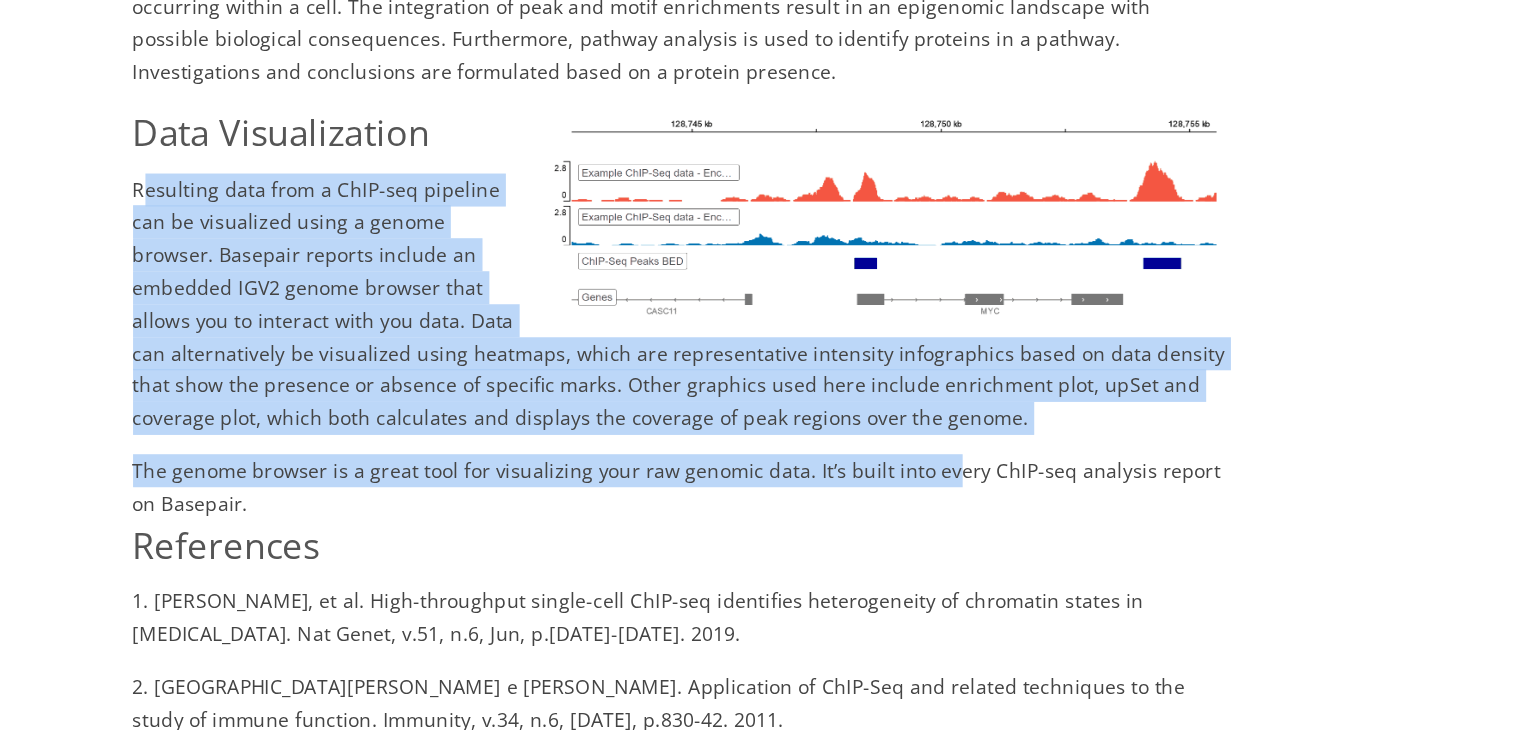 drag, startPoint x: 225, startPoint y: 237, endPoint x: 797, endPoint y: 440, distance: 606.95386 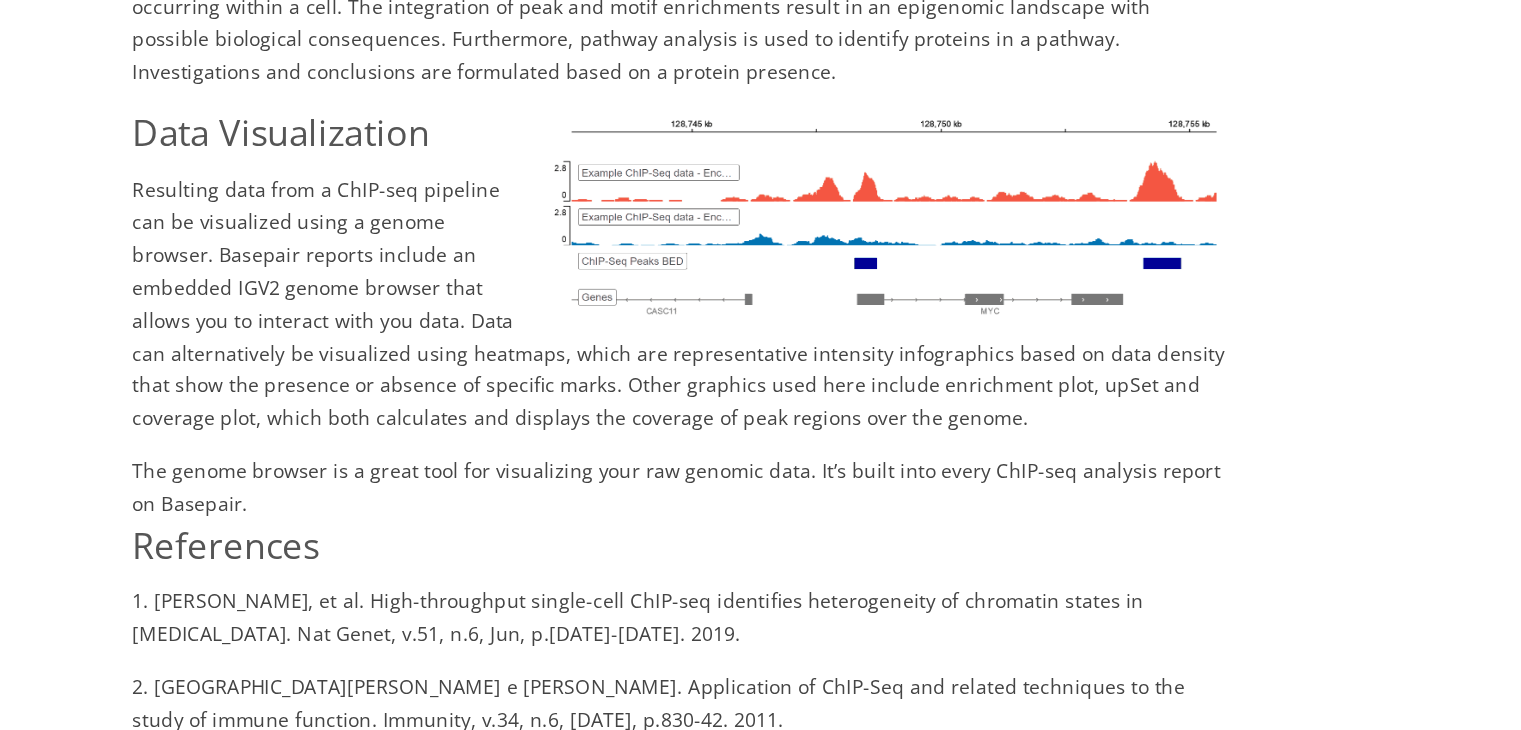 drag, startPoint x: 214, startPoint y: 452, endPoint x: 326, endPoint y: 472, distance: 113.7717 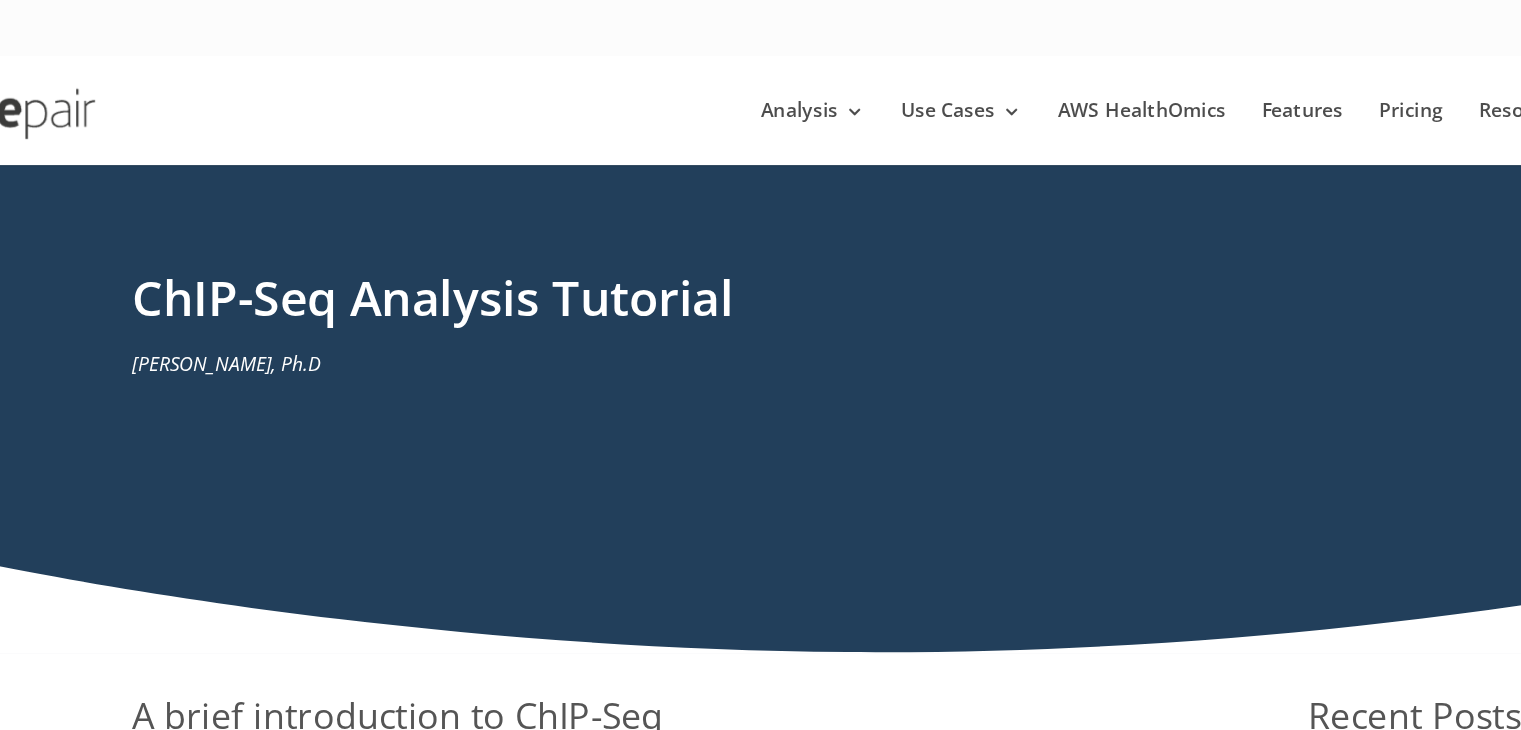 scroll, scrollTop: 0, scrollLeft: 0, axis: both 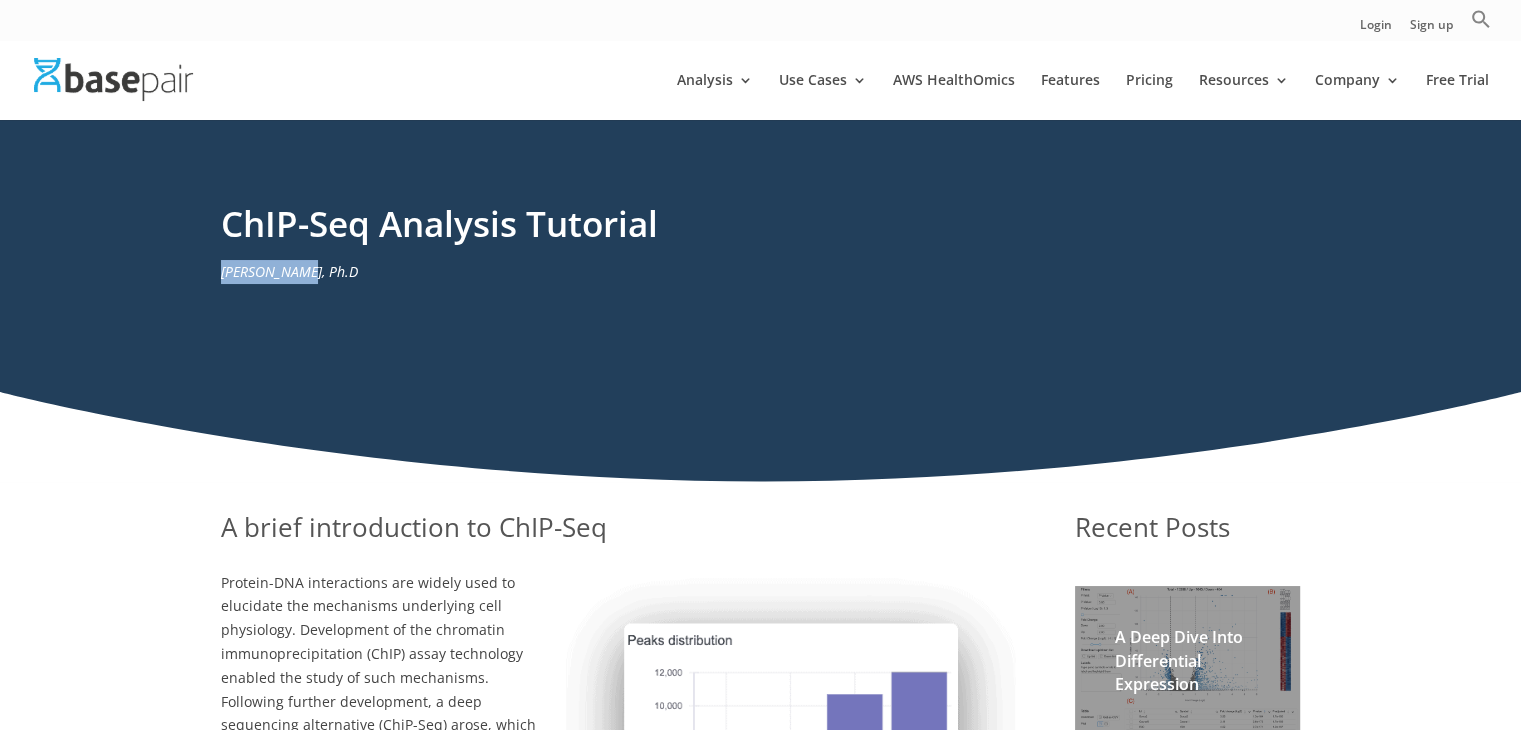 drag, startPoint x: 222, startPoint y: 270, endPoint x: 298, endPoint y: 271, distance: 76.00658 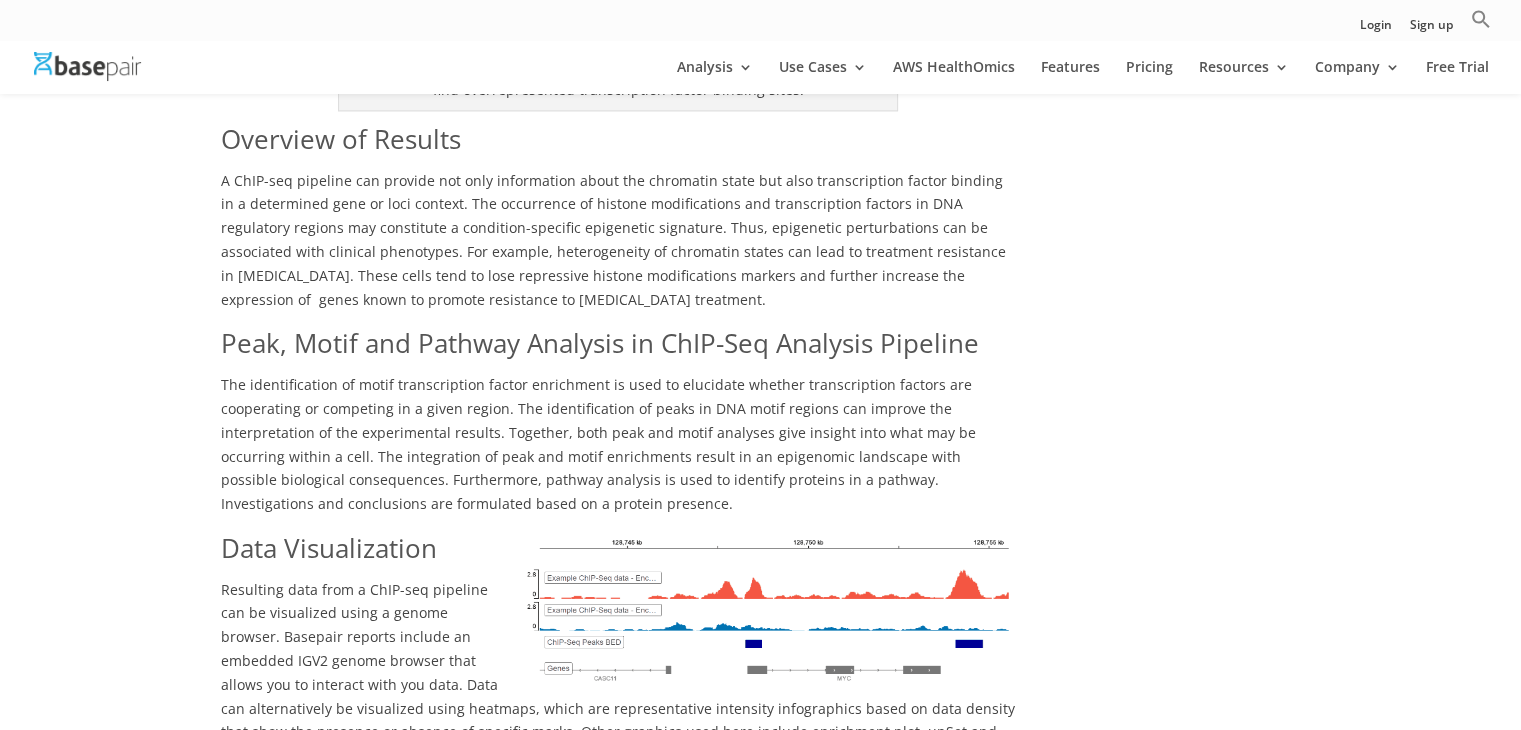 scroll, scrollTop: 2888, scrollLeft: 0, axis: vertical 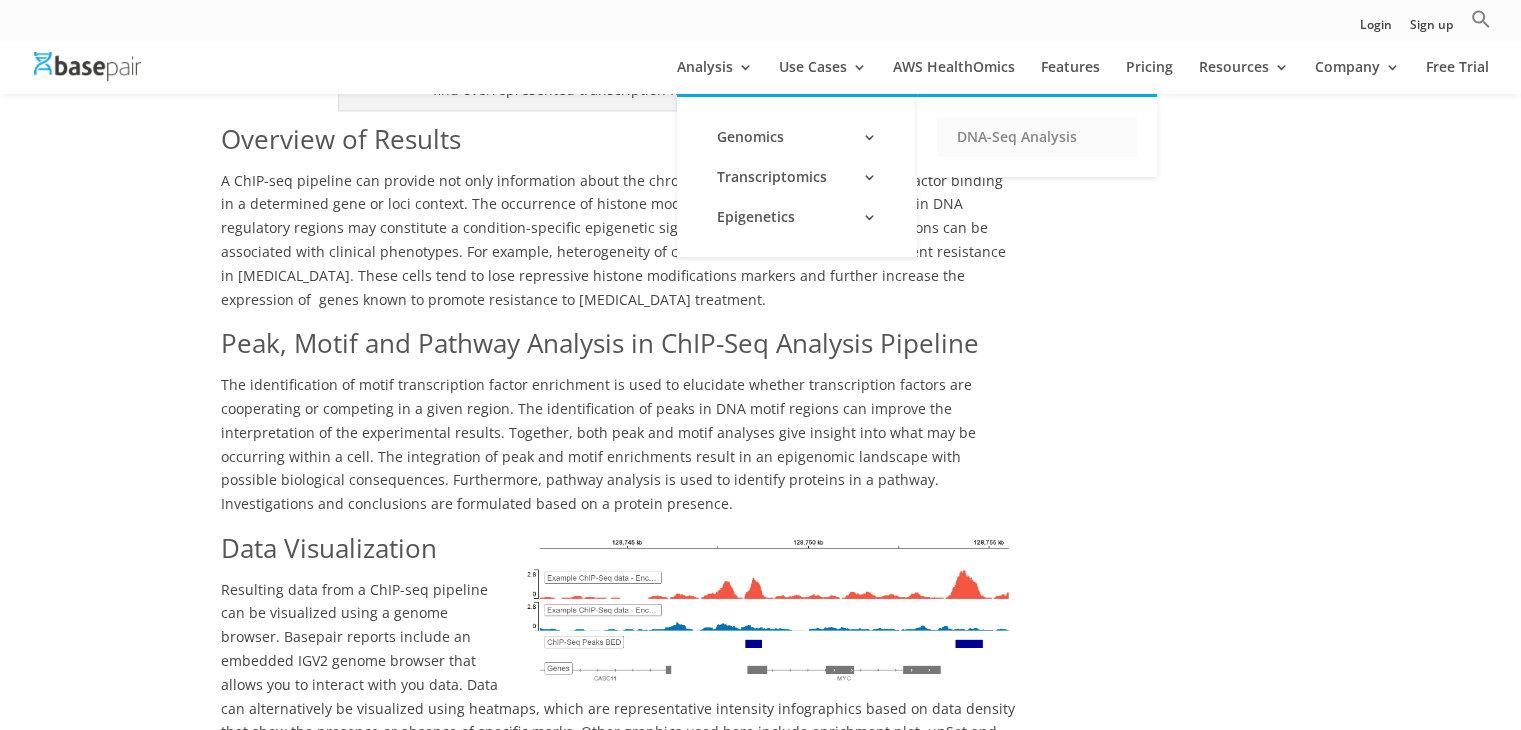 click on "DNA-Seq Analysis" at bounding box center (1037, 137) 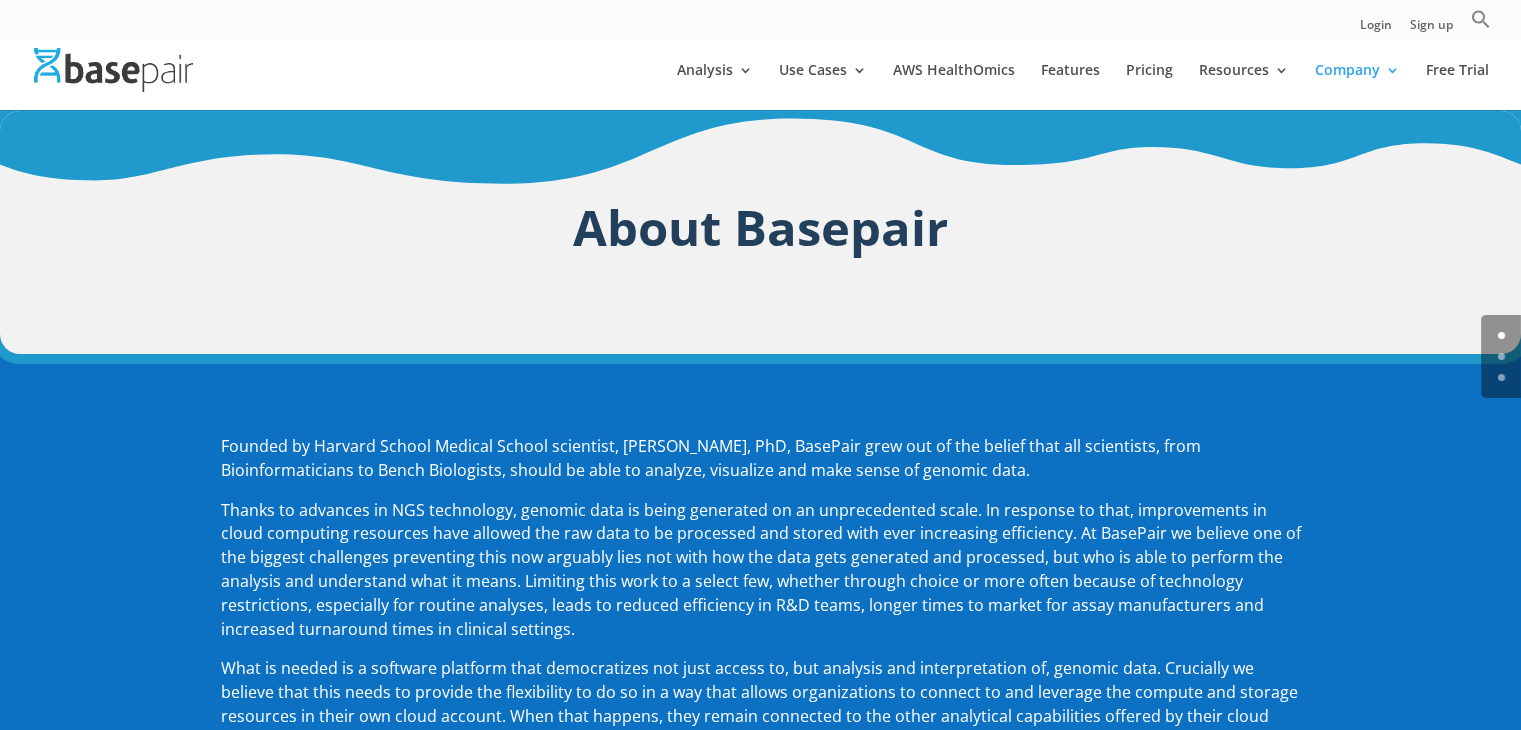 scroll, scrollTop: 0, scrollLeft: 0, axis: both 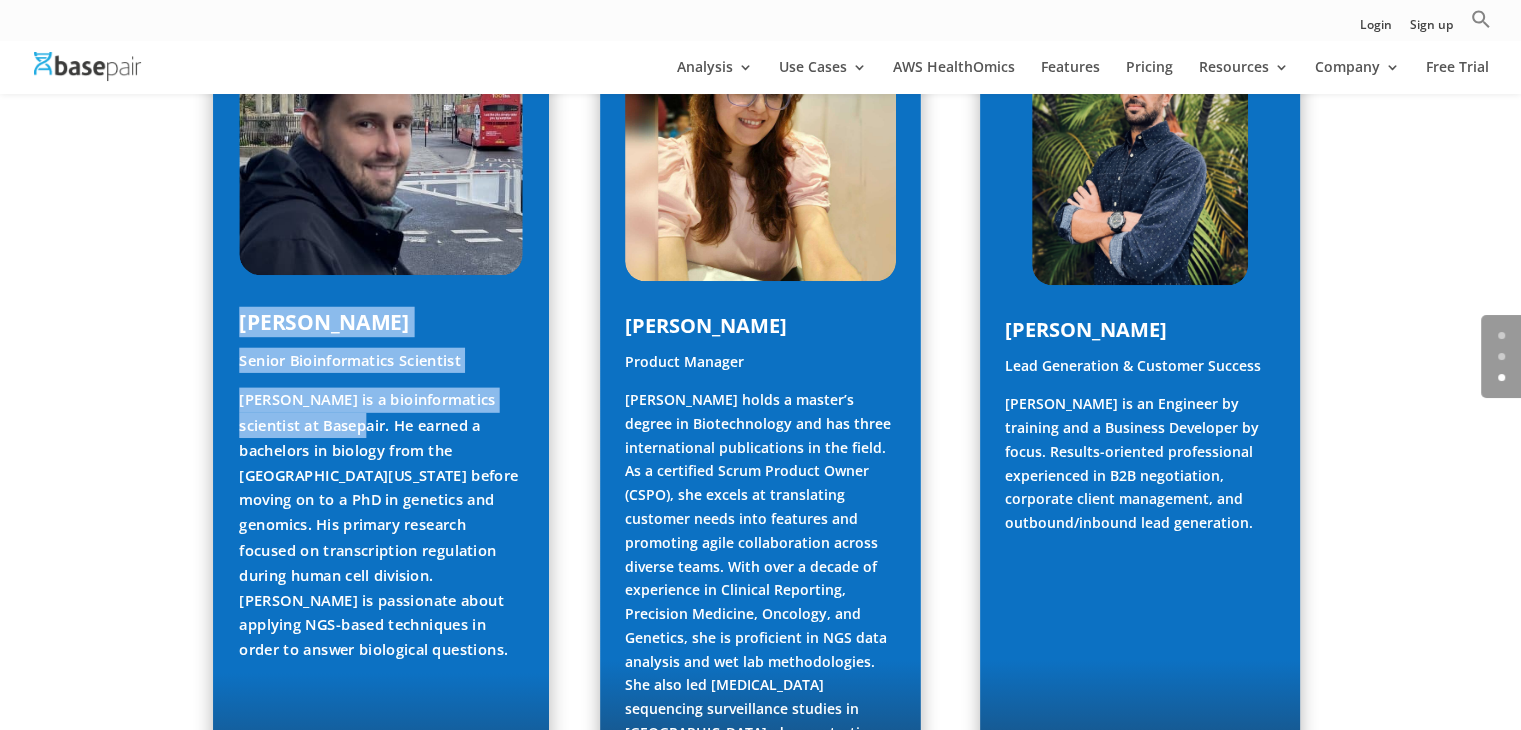 drag, startPoint x: 344, startPoint y: 350, endPoint x: 236, endPoint y: 255, distance: 143.83672 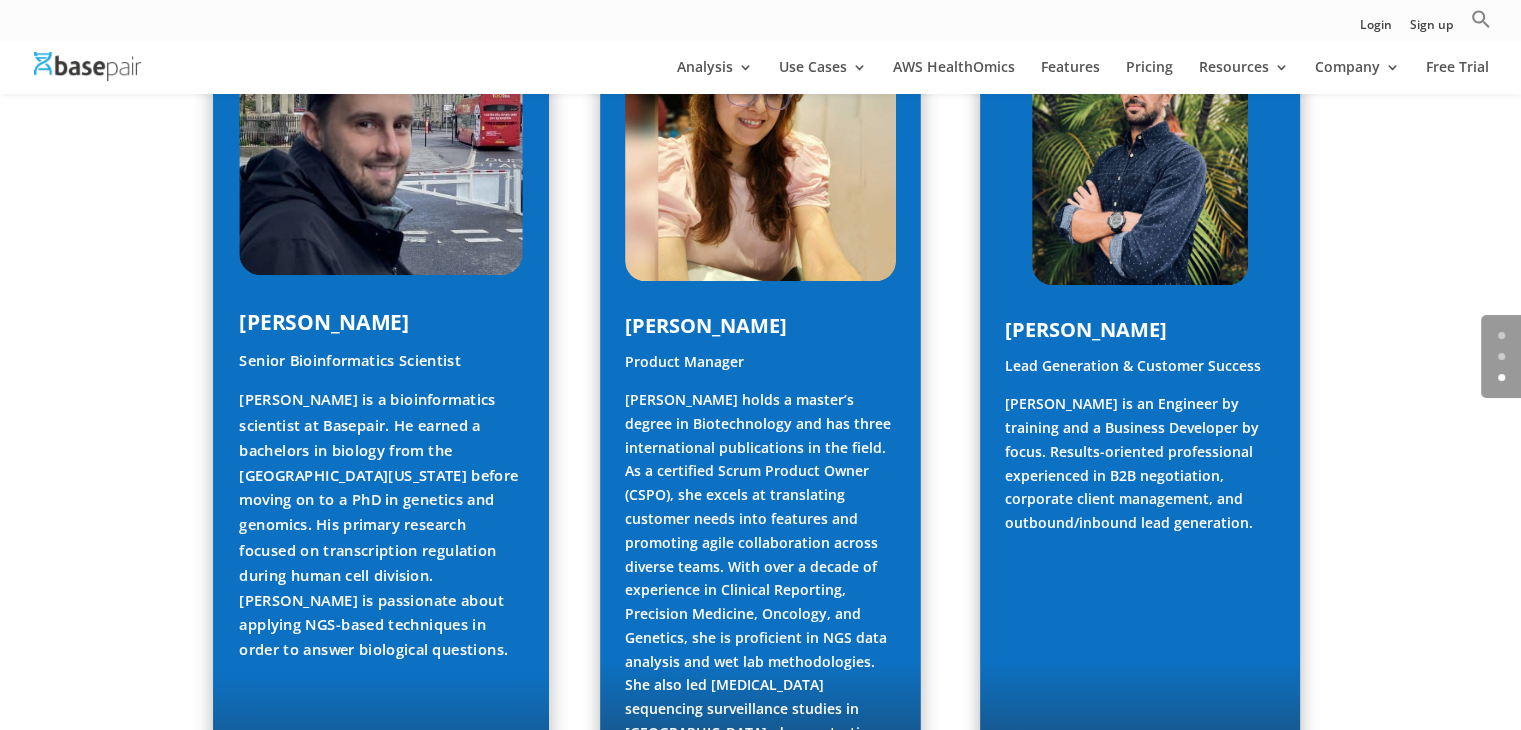 click on "Luke Wojenski
Senior Bioinformatics Scientist
Luke is a bioinformatics scientist at Basepair. He earned a bachelors in biology from the University of Connecticut before moving on to a PhD in genetics and genomics. His primary research focused on transcription regulation during human cell division. Luke is passionate about applying NGS-based techniques in order to answer biological questions." at bounding box center (380, 401) 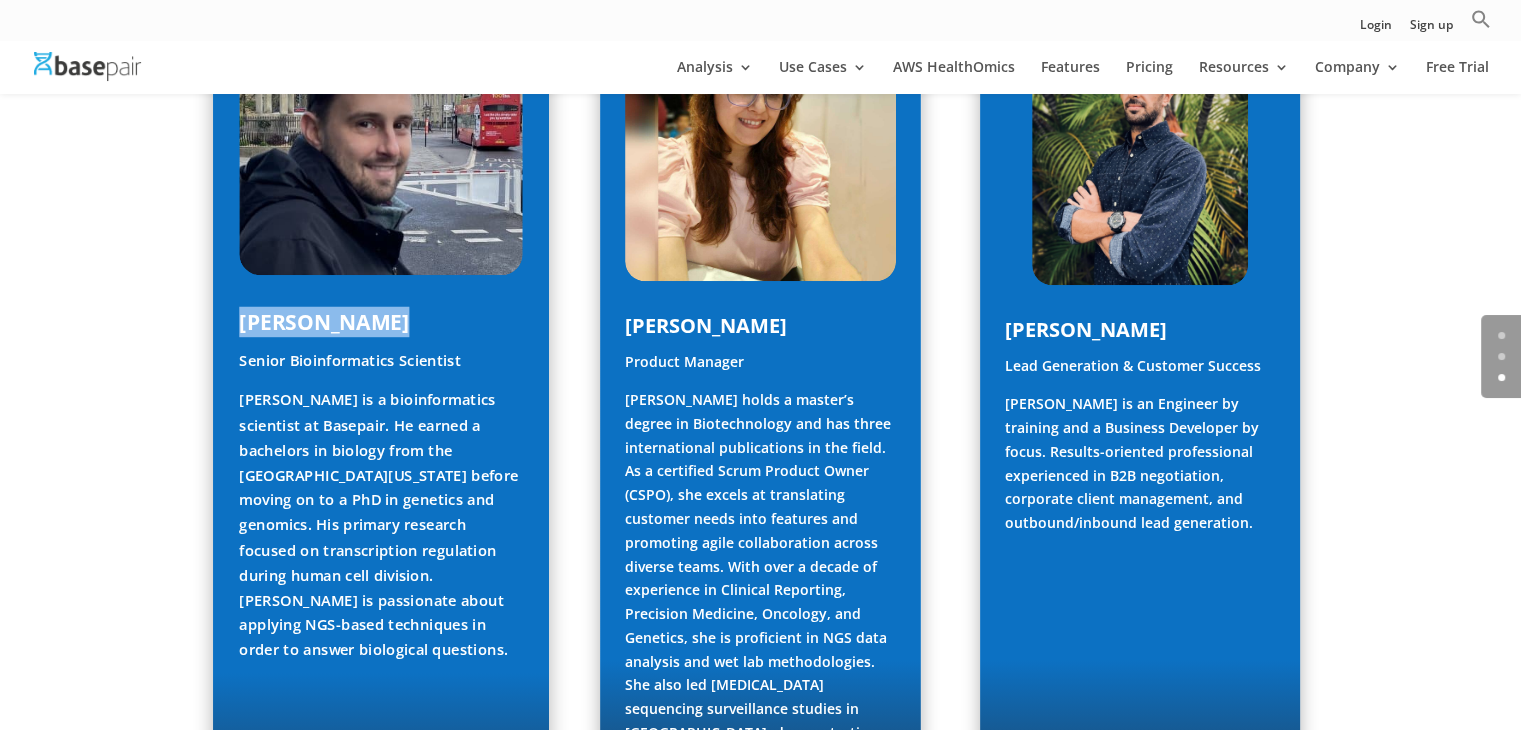 drag, startPoint x: 403, startPoint y: 253, endPoint x: 236, endPoint y: 254, distance: 167.00299 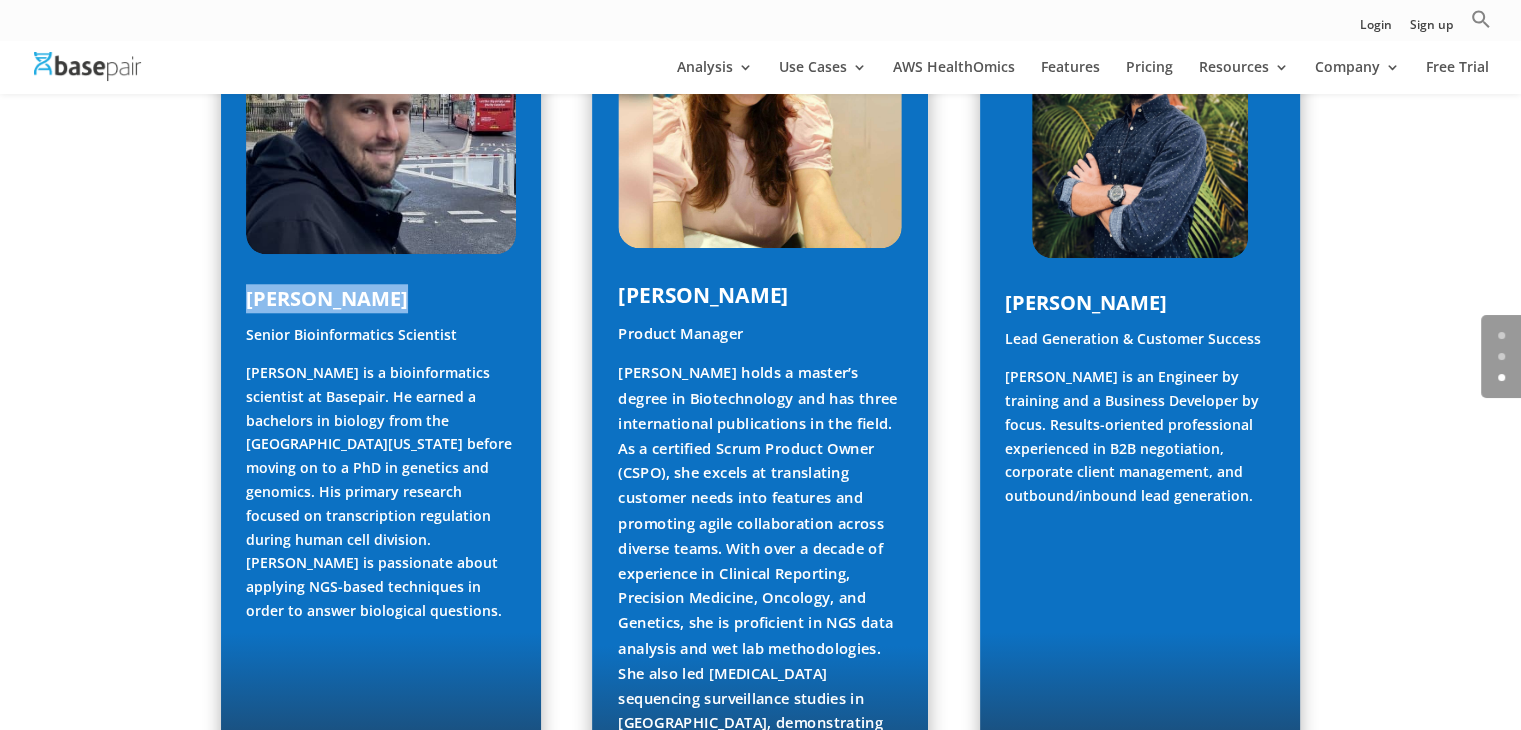 scroll, scrollTop: 1927, scrollLeft: 0, axis: vertical 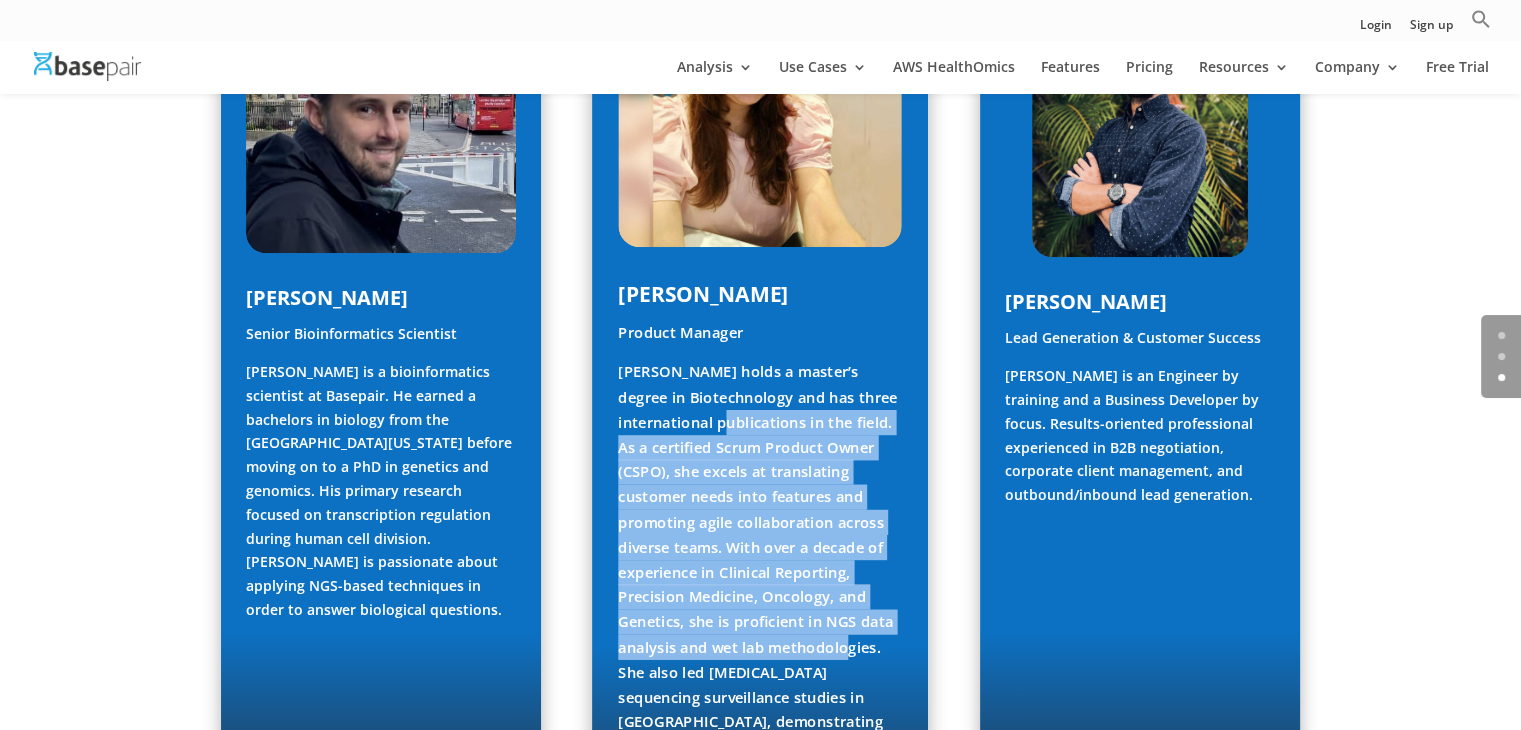 drag, startPoint x: 754, startPoint y: 352, endPoint x: 878, endPoint y: 579, distance: 258.66 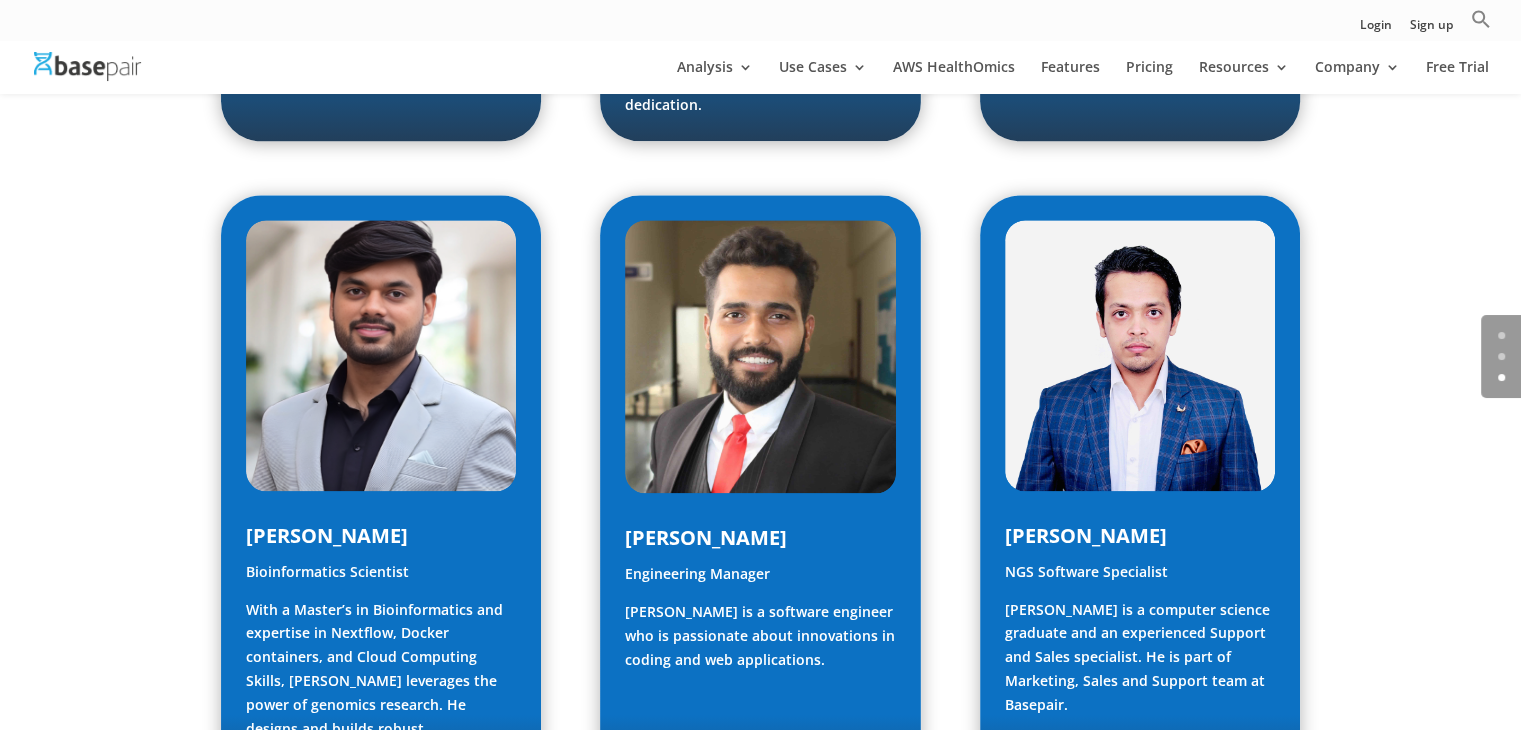 scroll, scrollTop: 2576, scrollLeft: 0, axis: vertical 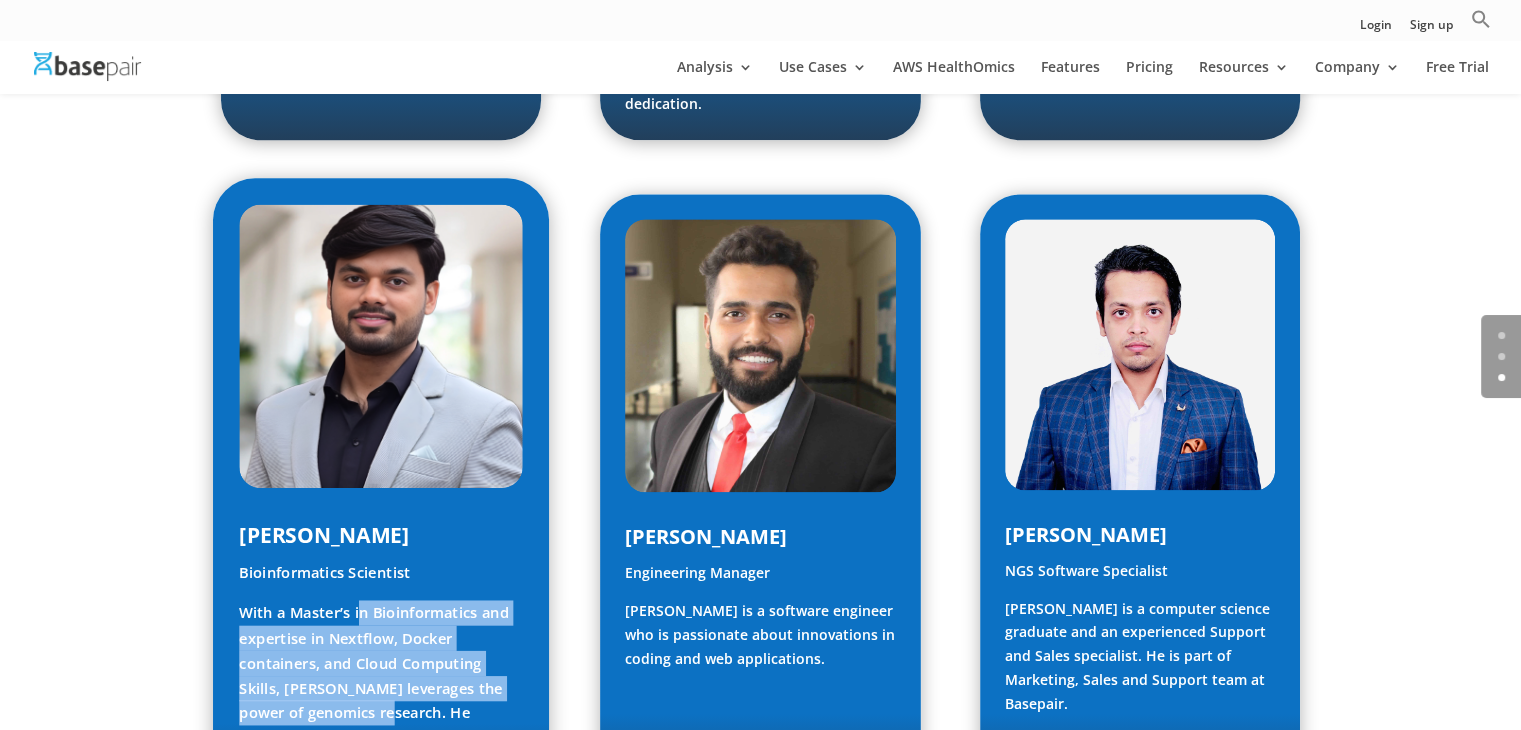 drag, startPoint x: 359, startPoint y: 517, endPoint x: 369, endPoint y: 616, distance: 99.50377 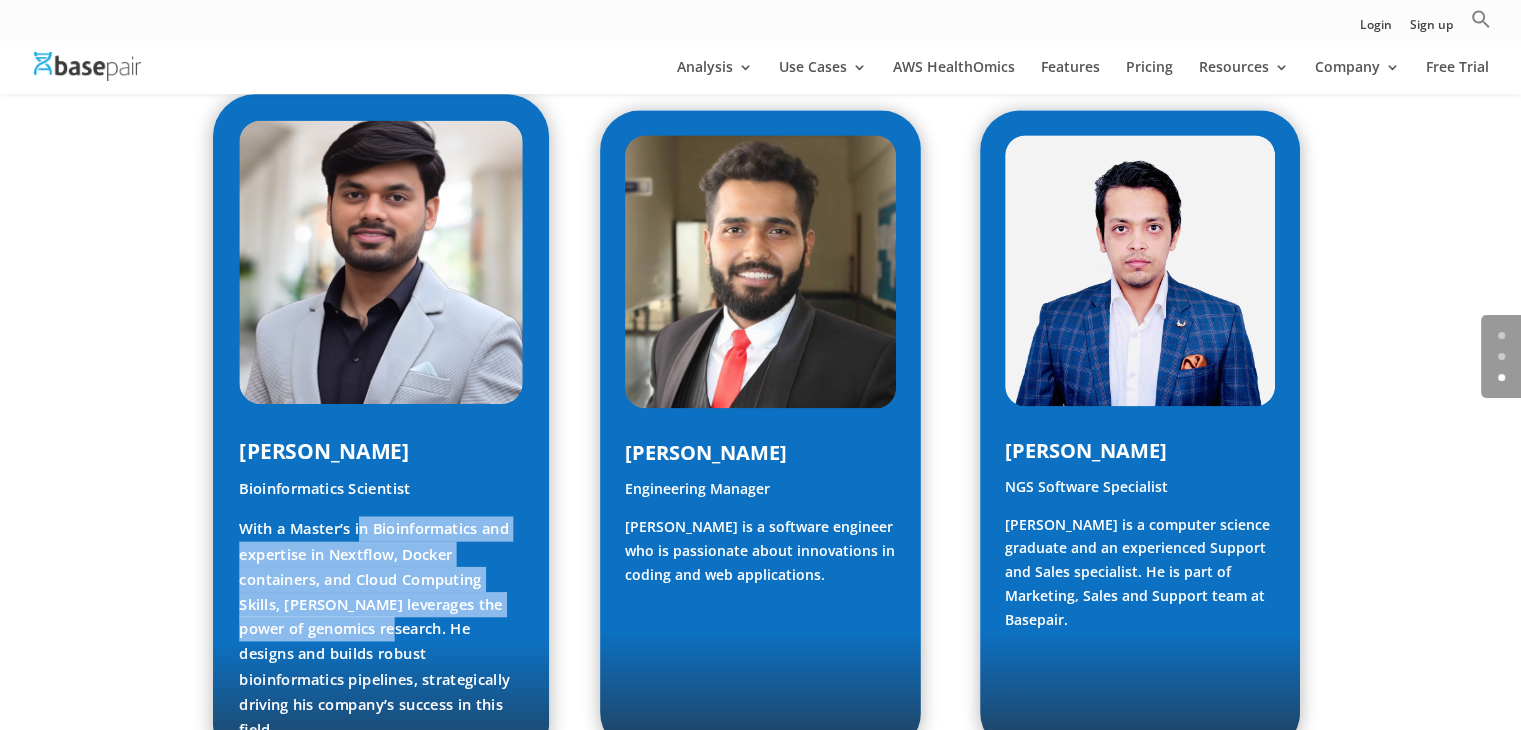 scroll, scrollTop: 2662, scrollLeft: 0, axis: vertical 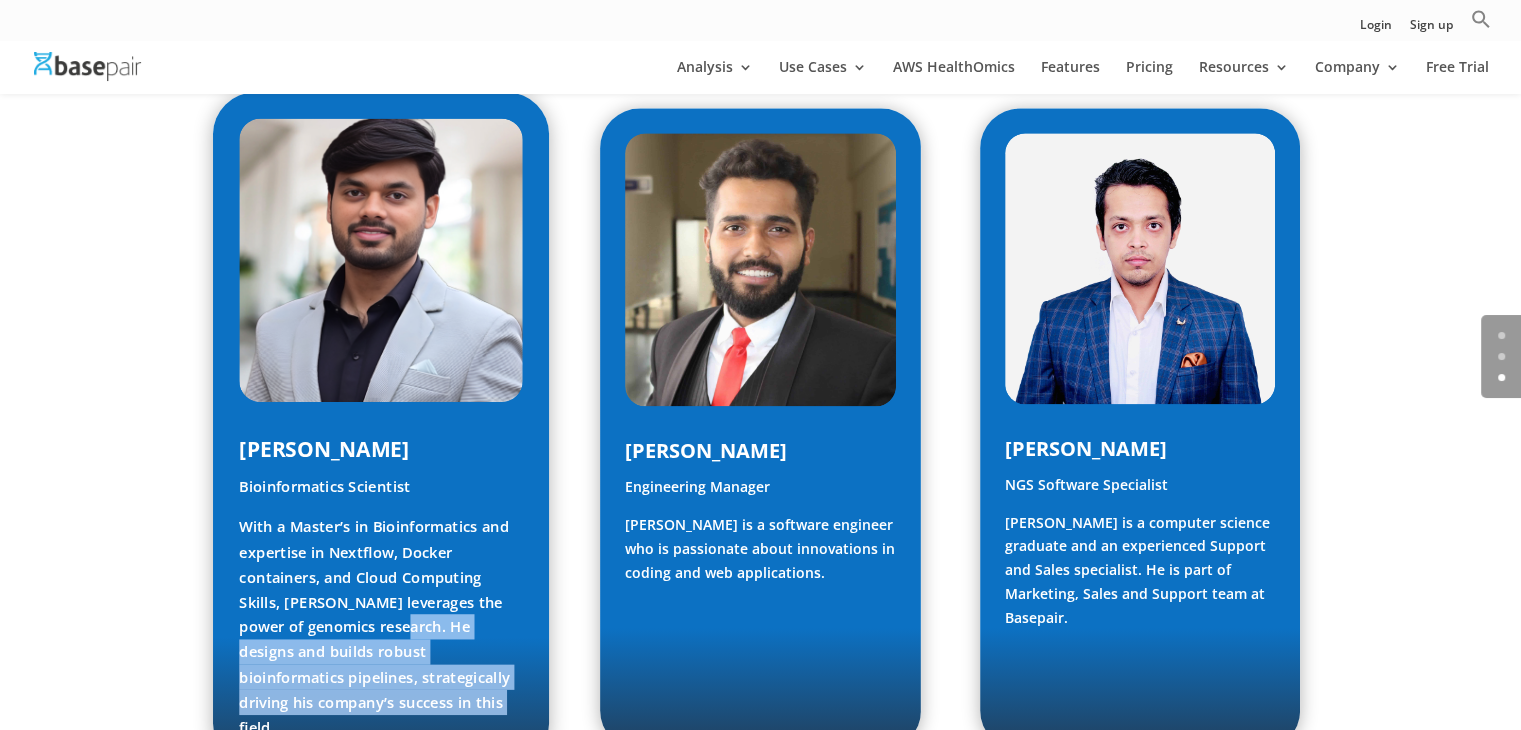 drag, startPoint x: 382, startPoint y: 529, endPoint x: 437, endPoint y: 601, distance: 90.60353 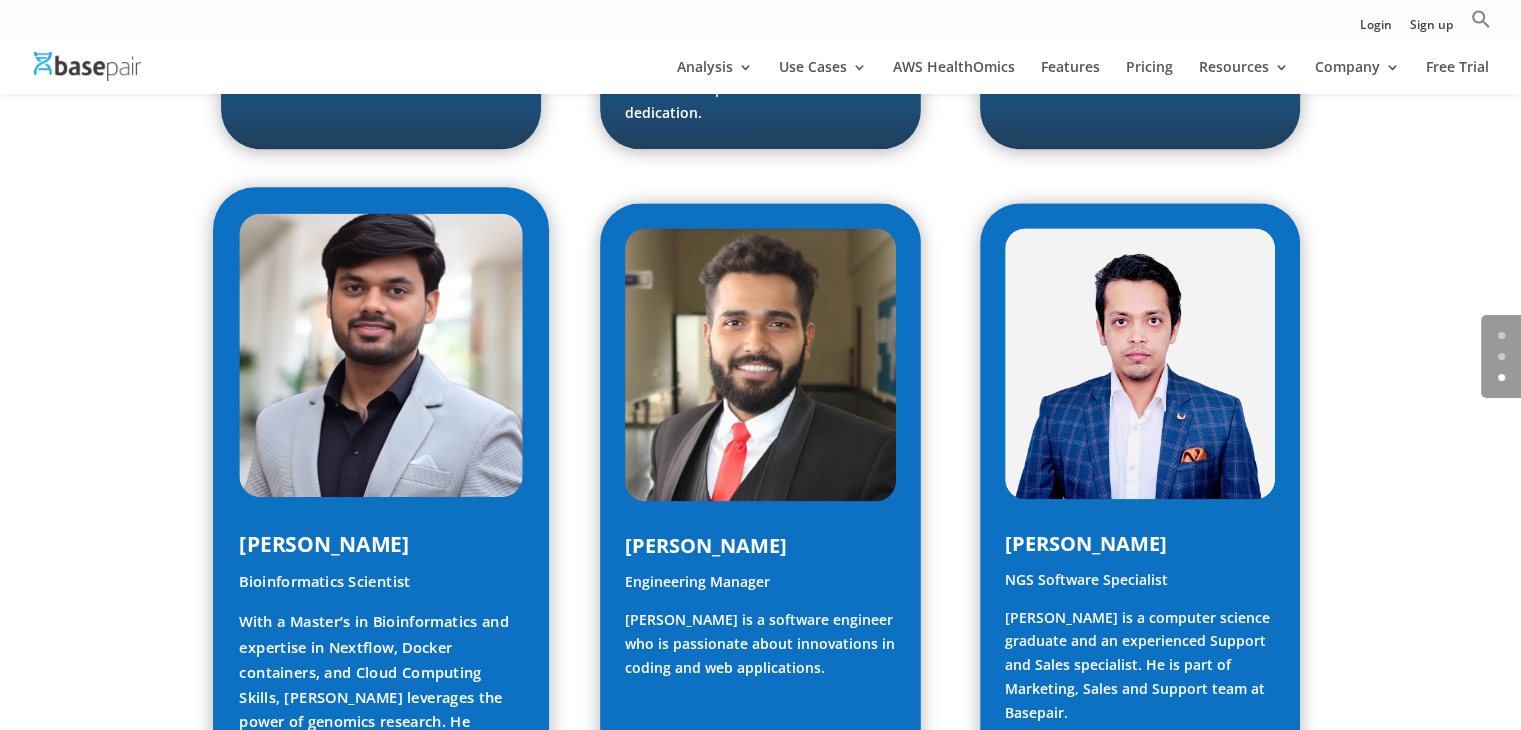 scroll, scrollTop: 2554, scrollLeft: 0, axis: vertical 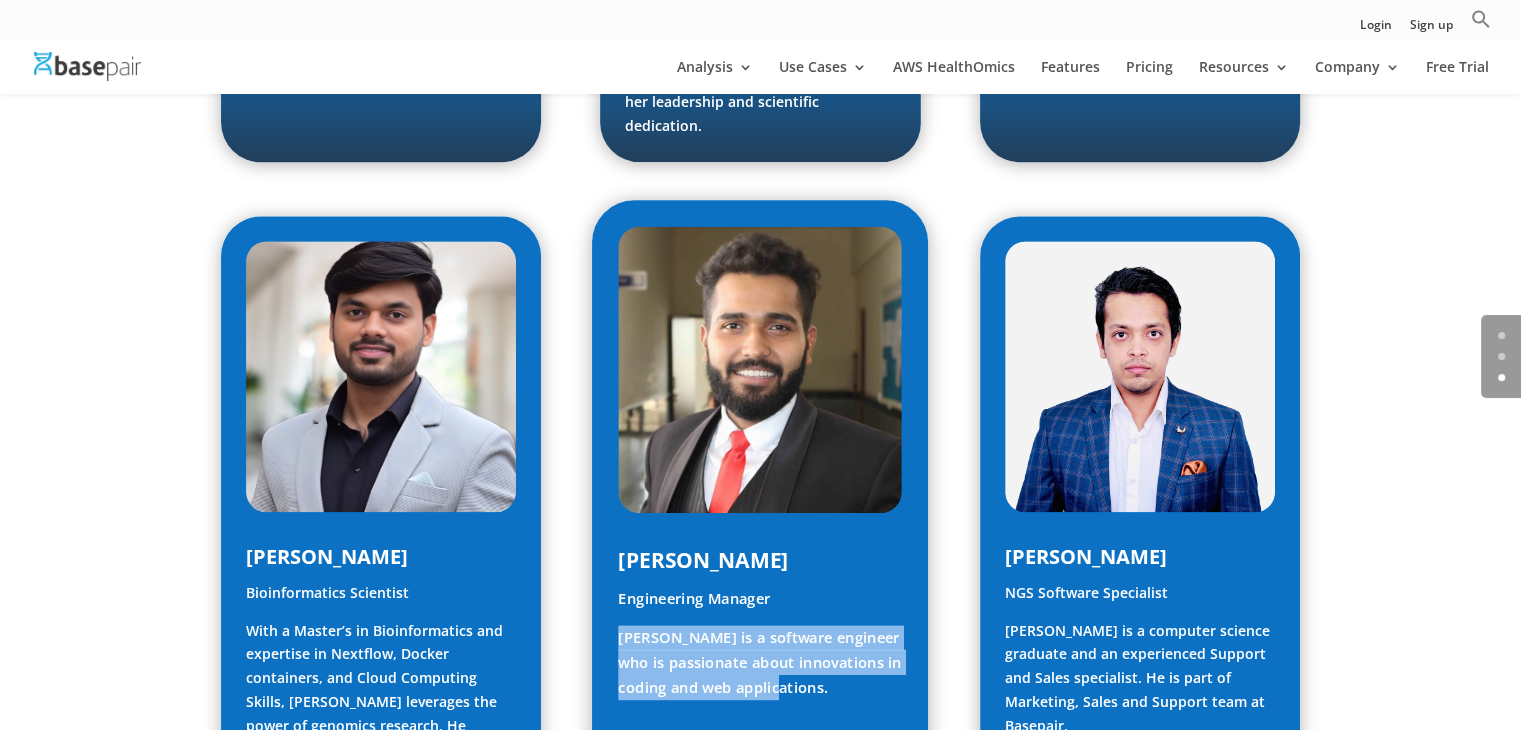 drag, startPoint x: 613, startPoint y: 539, endPoint x: 786, endPoint y: 601, distance: 183.77432 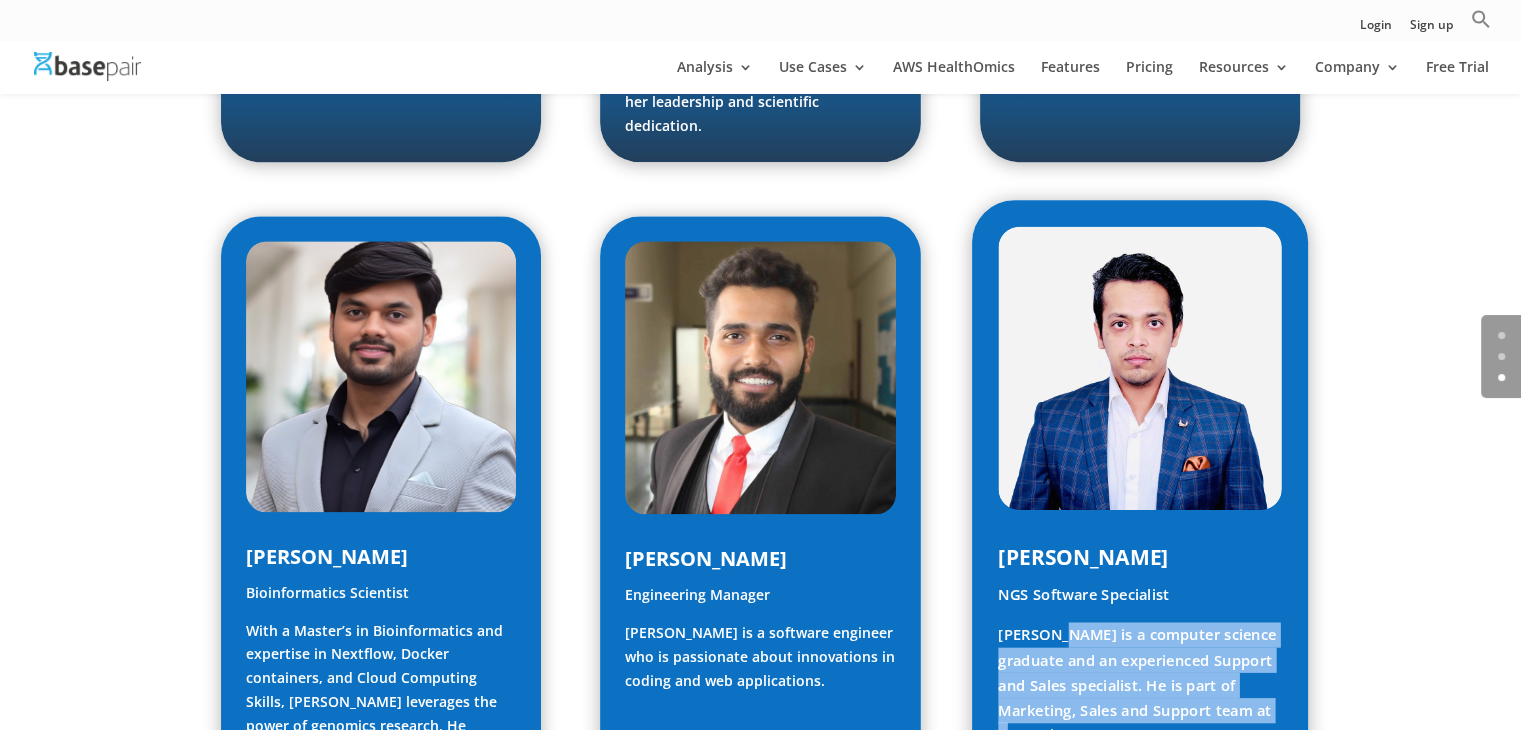 drag, startPoint x: 1057, startPoint y: 534, endPoint x: 1240, endPoint y: 633, distance: 208.06248 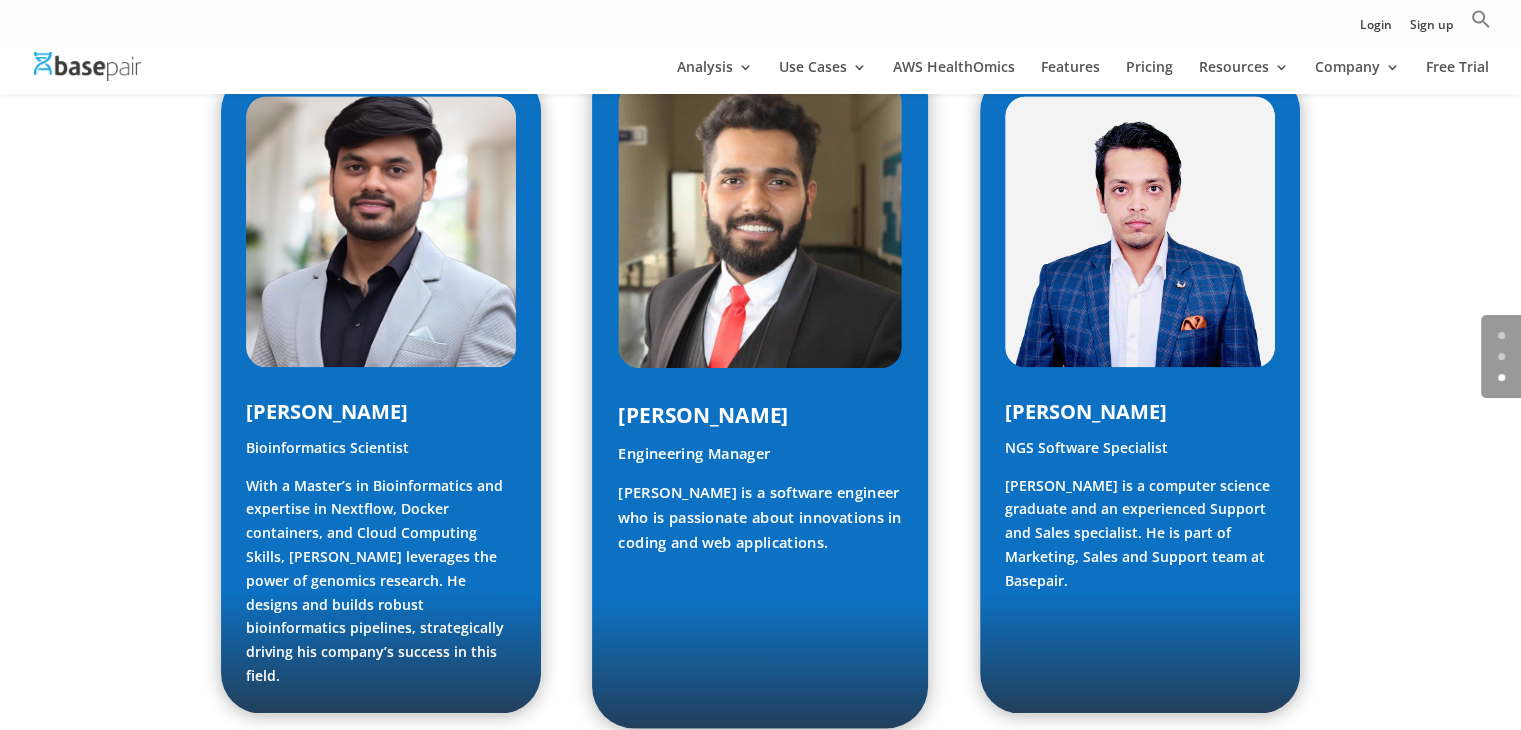 scroll, scrollTop: 2707, scrollLeft: 0, axis: vertical 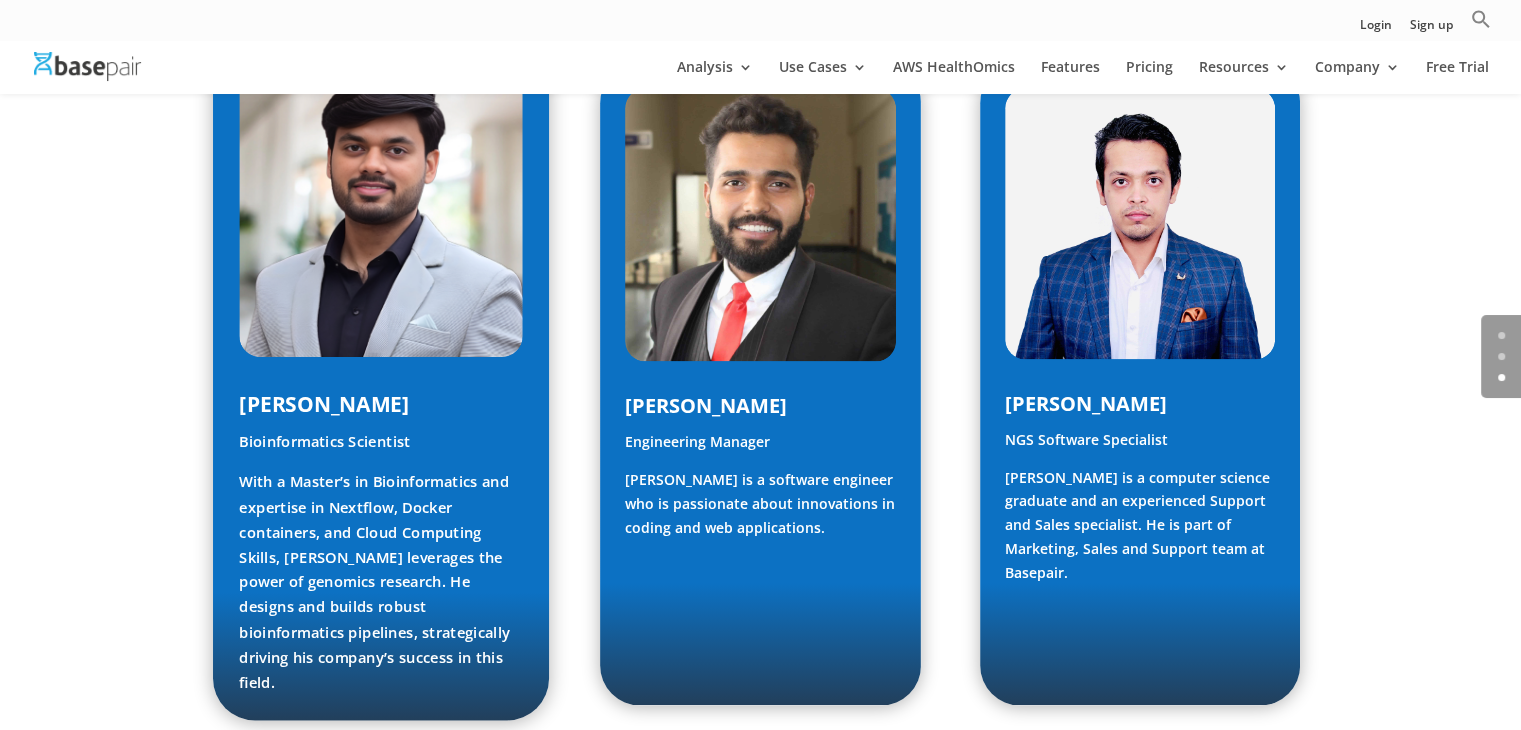 click on "Shubham Verma" at bounding box center (324, 404) 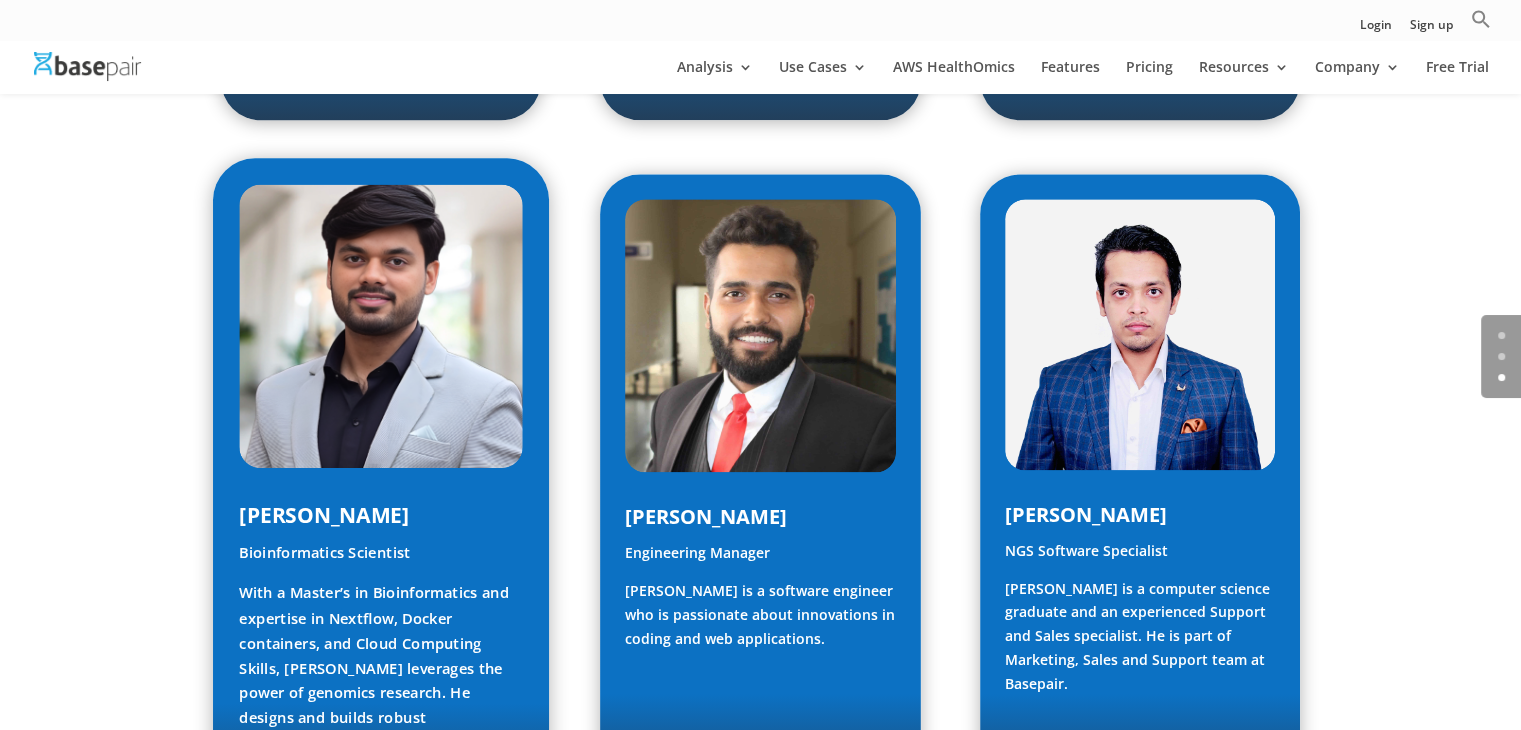 scroll, scrollTop: 2595, scrollLeft: 0, axis: vertical 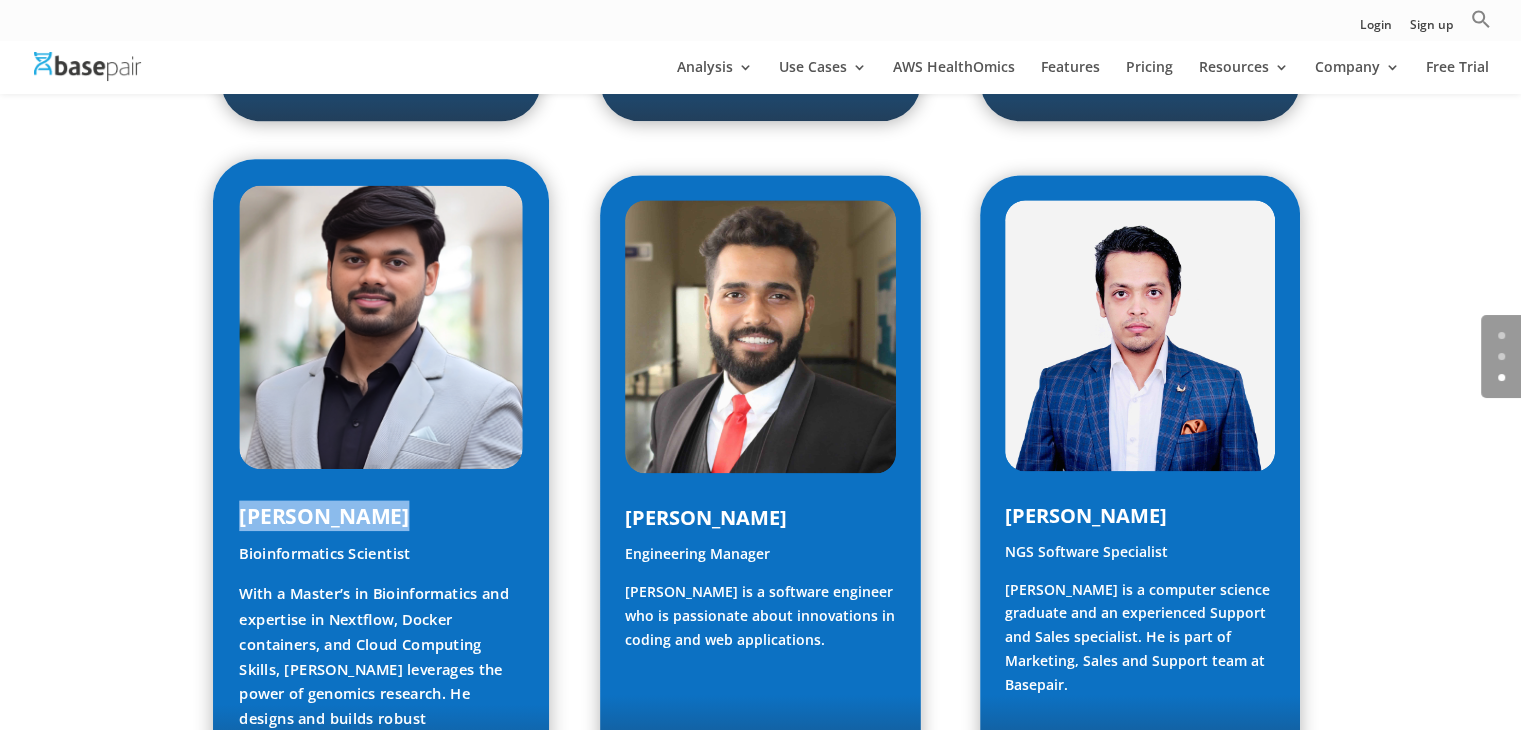 drag, startPoint x: 234, startPoint y: 424, endPoint x: 427, endPoint y: 426, distance: 193.01036 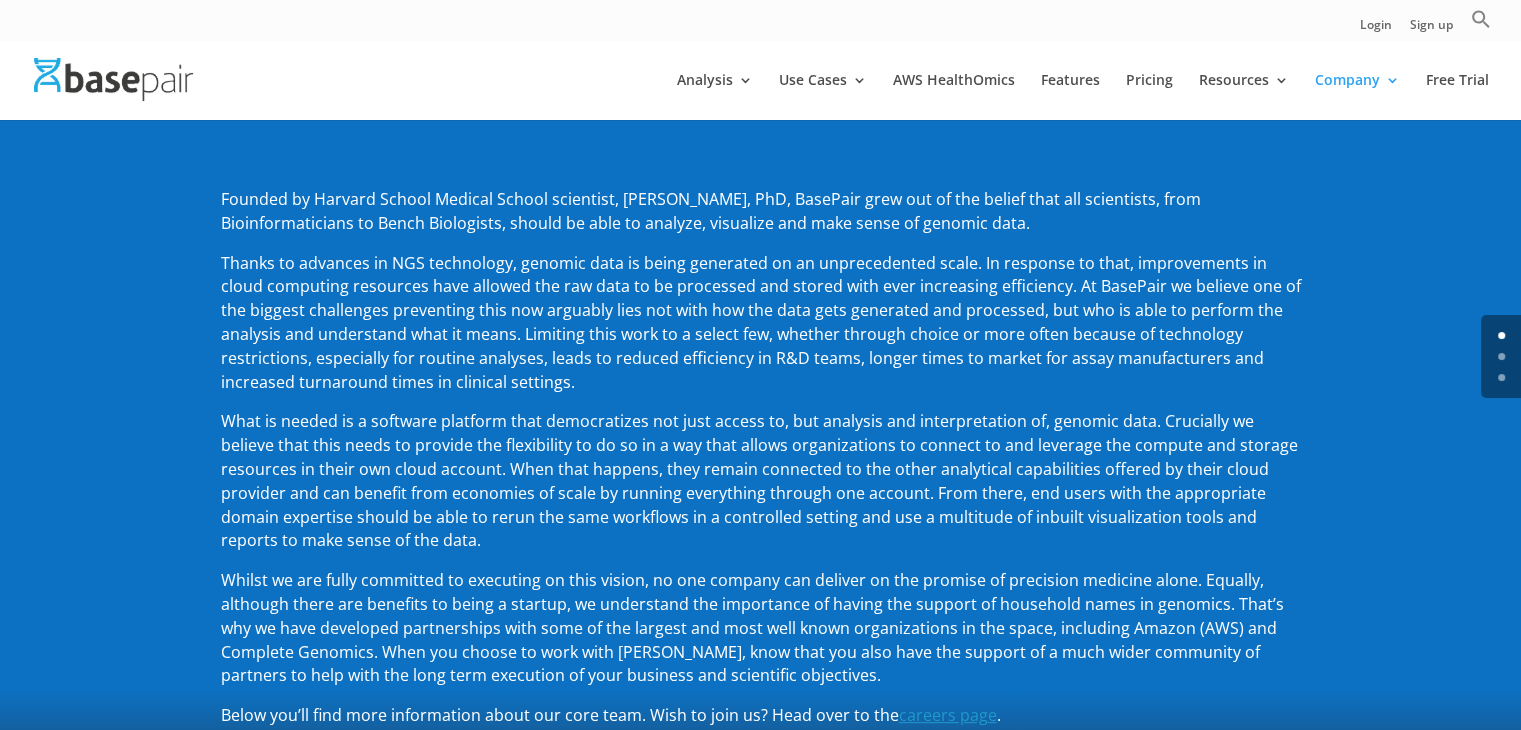 scroll, scrollTop: 0, scrollLeft: 0, axis: both 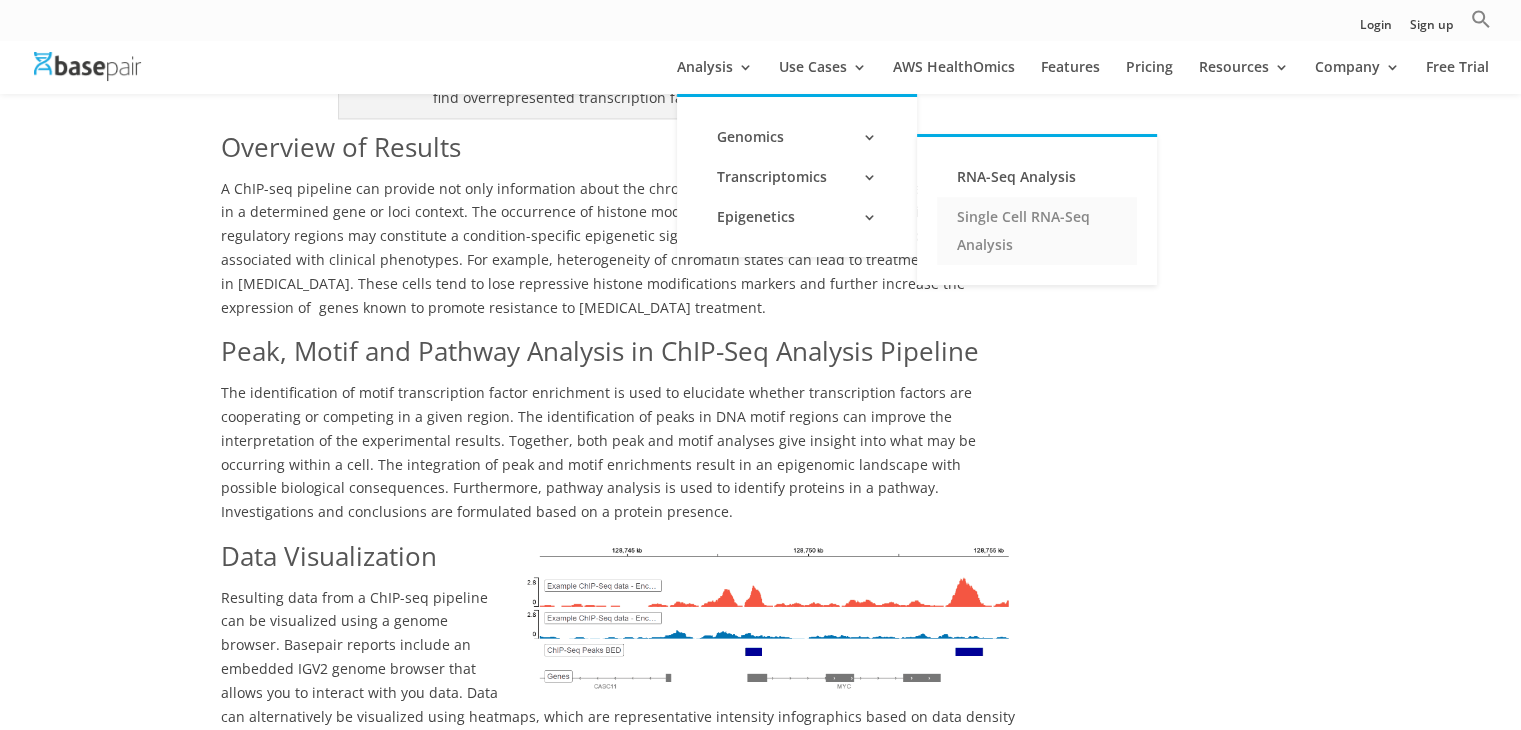 click on "Single Cell RNA-Seq Analysis" at bounding box center [1037, 231] 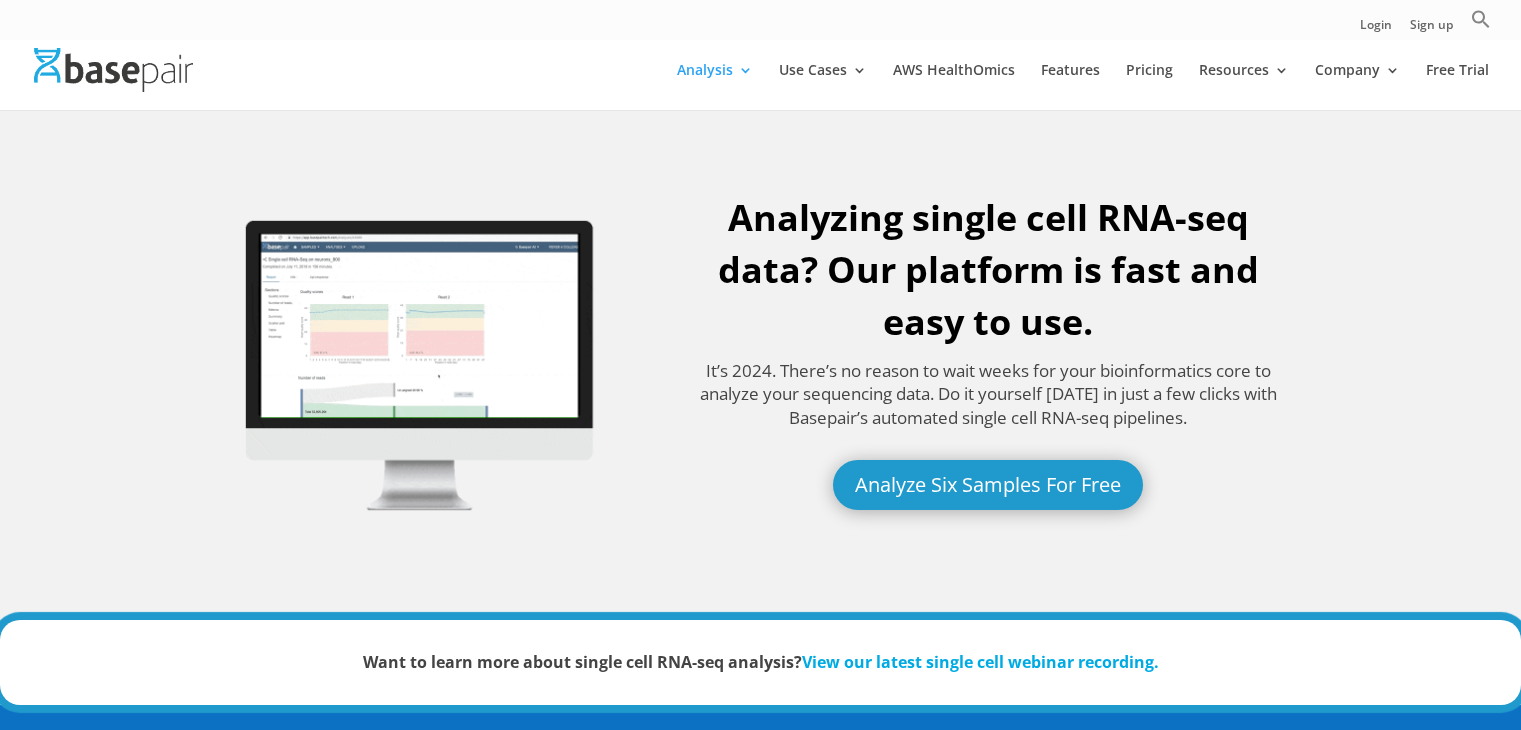 scroll, scrollTop: 0, scrollLeft: 0, axis: both 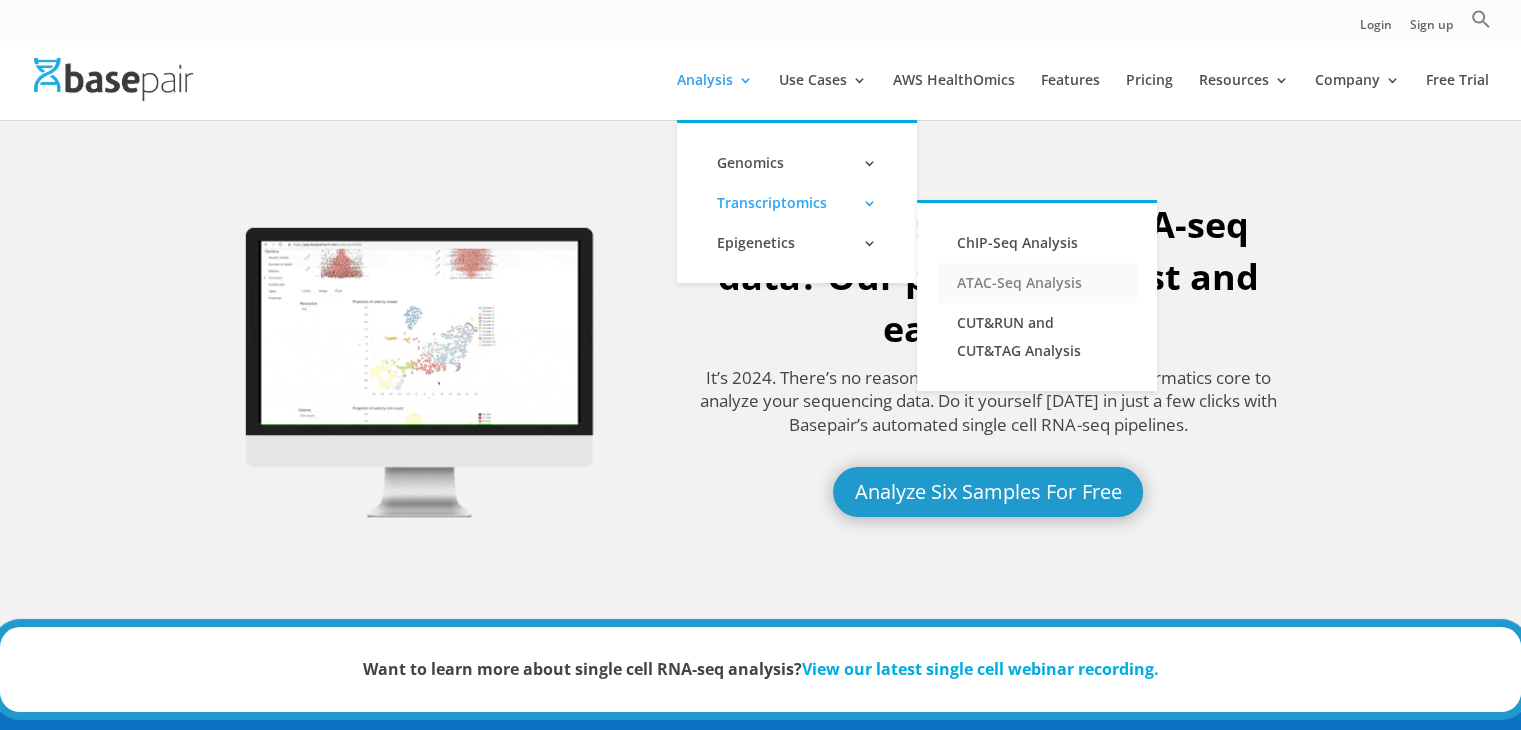 click on "ATAC-Seq Analysis" at bounding box center (1037, 283) 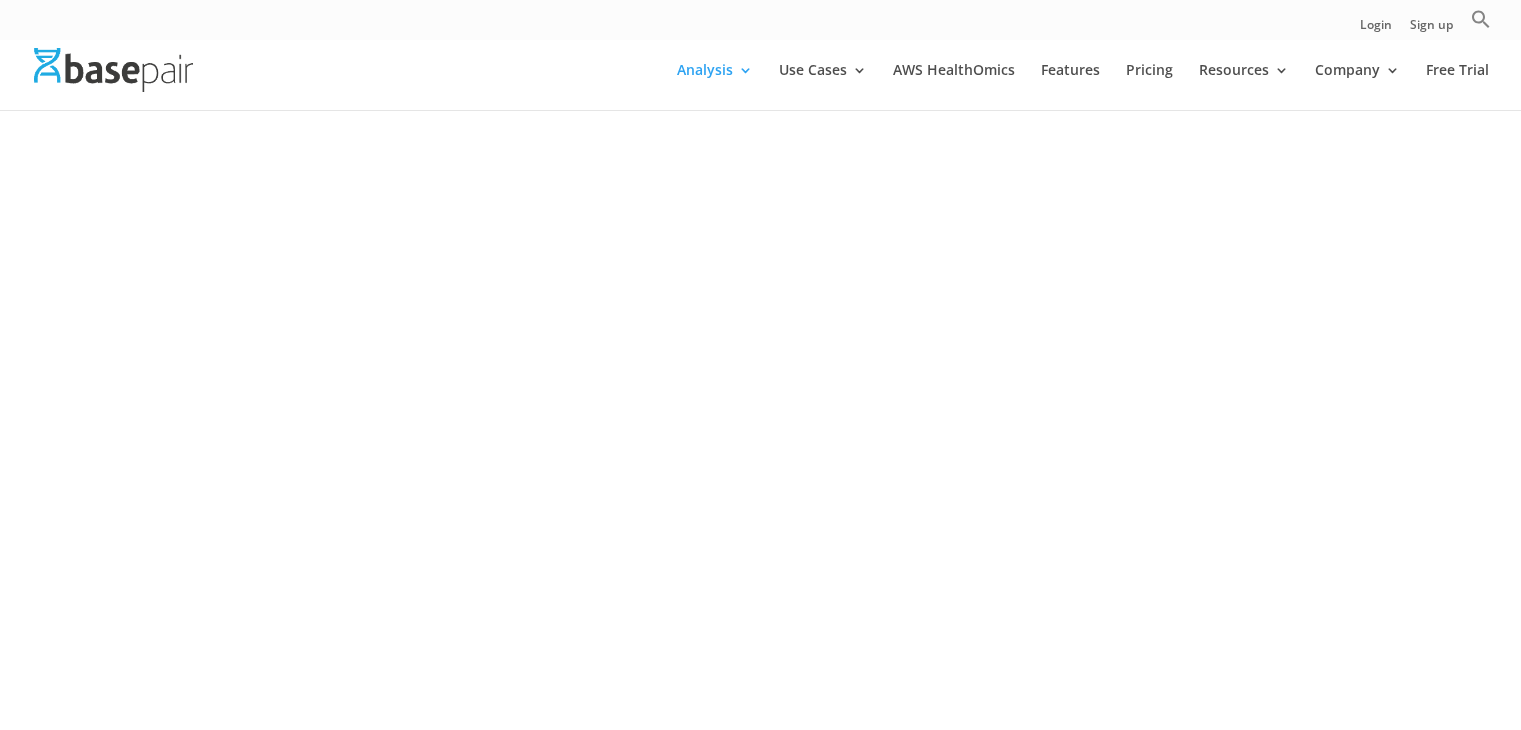 scroll, scrollTop: 0, scrollLeft: 0, axis: both 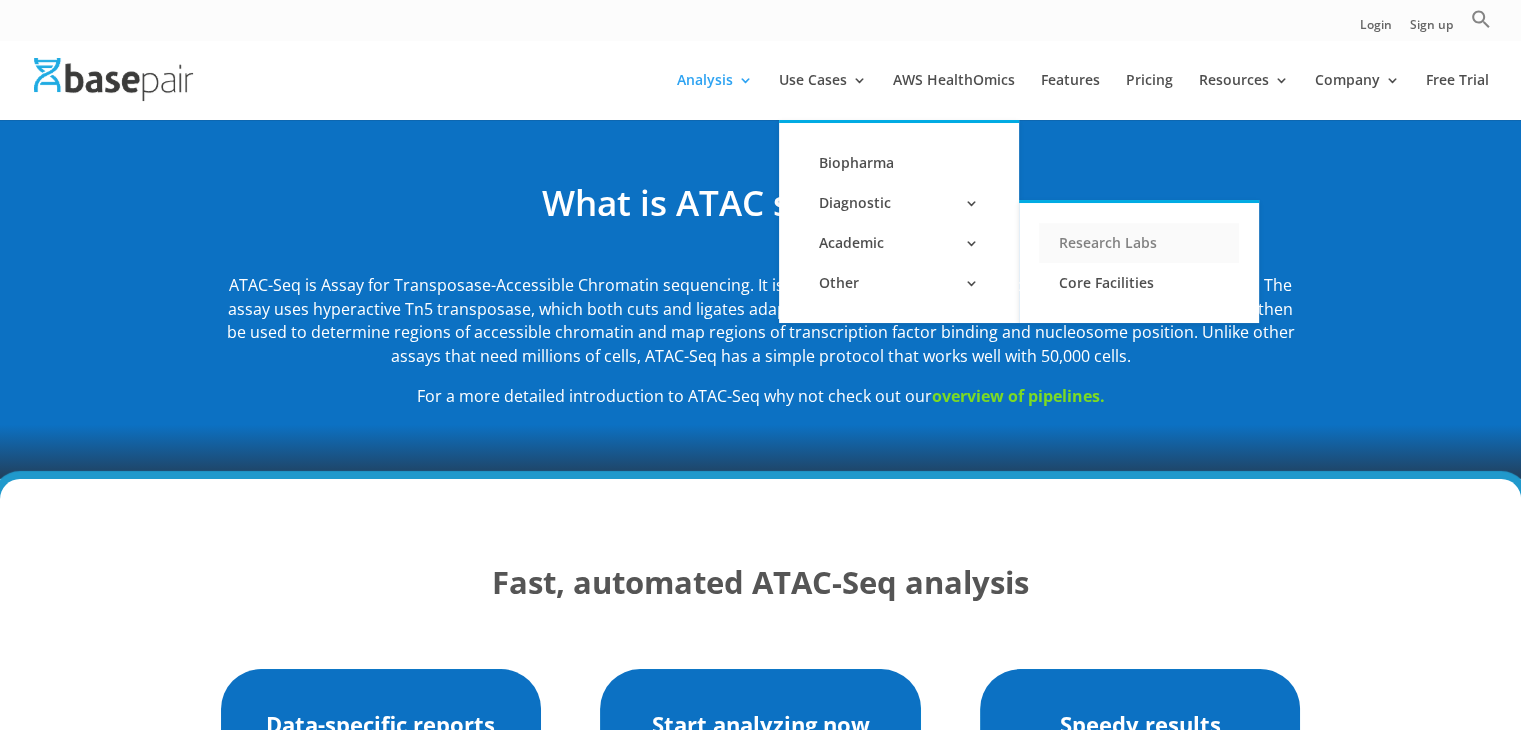 click on "Research Labs" at bounding box center [1139, 243] 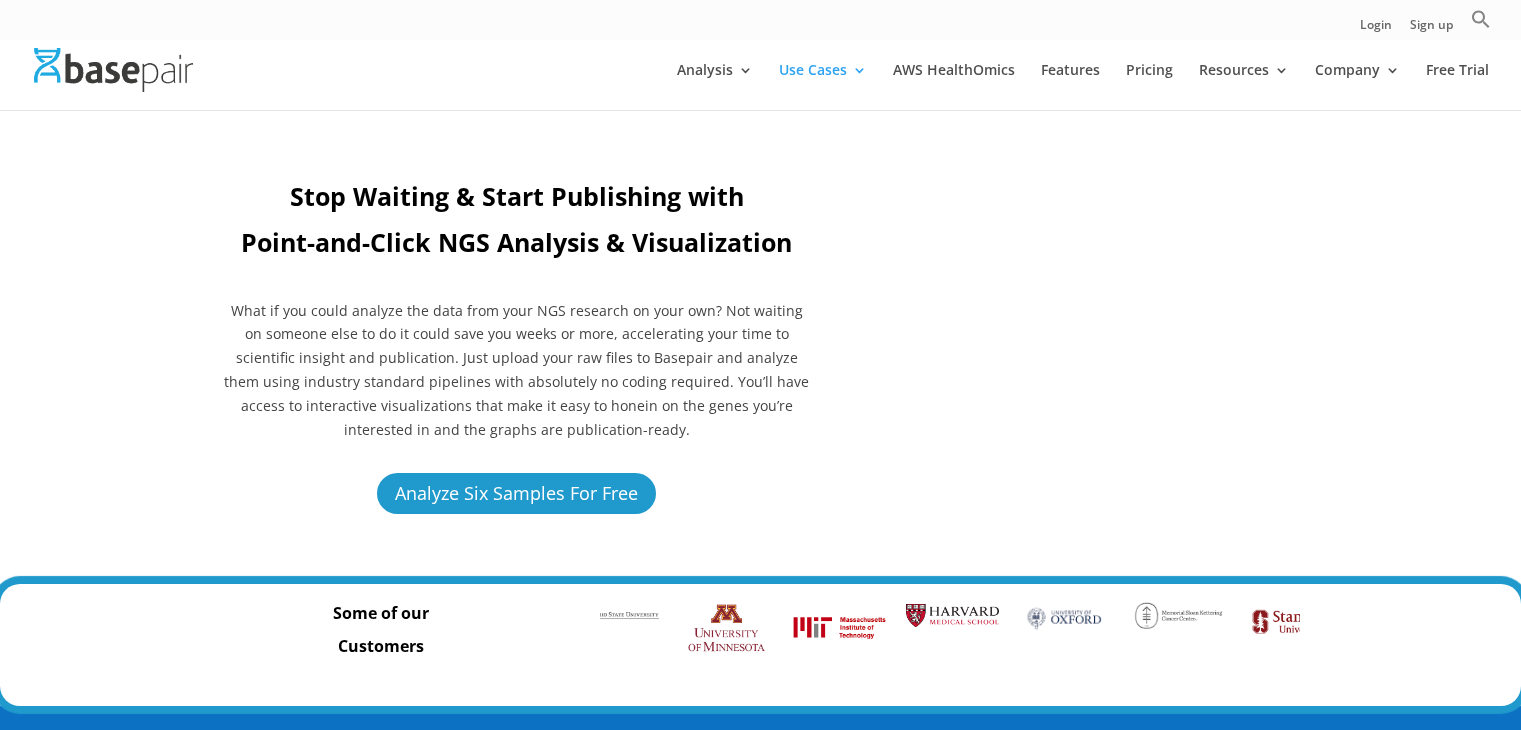 scroll, scrollTop: 0, scrollLeft: 0, axis: both 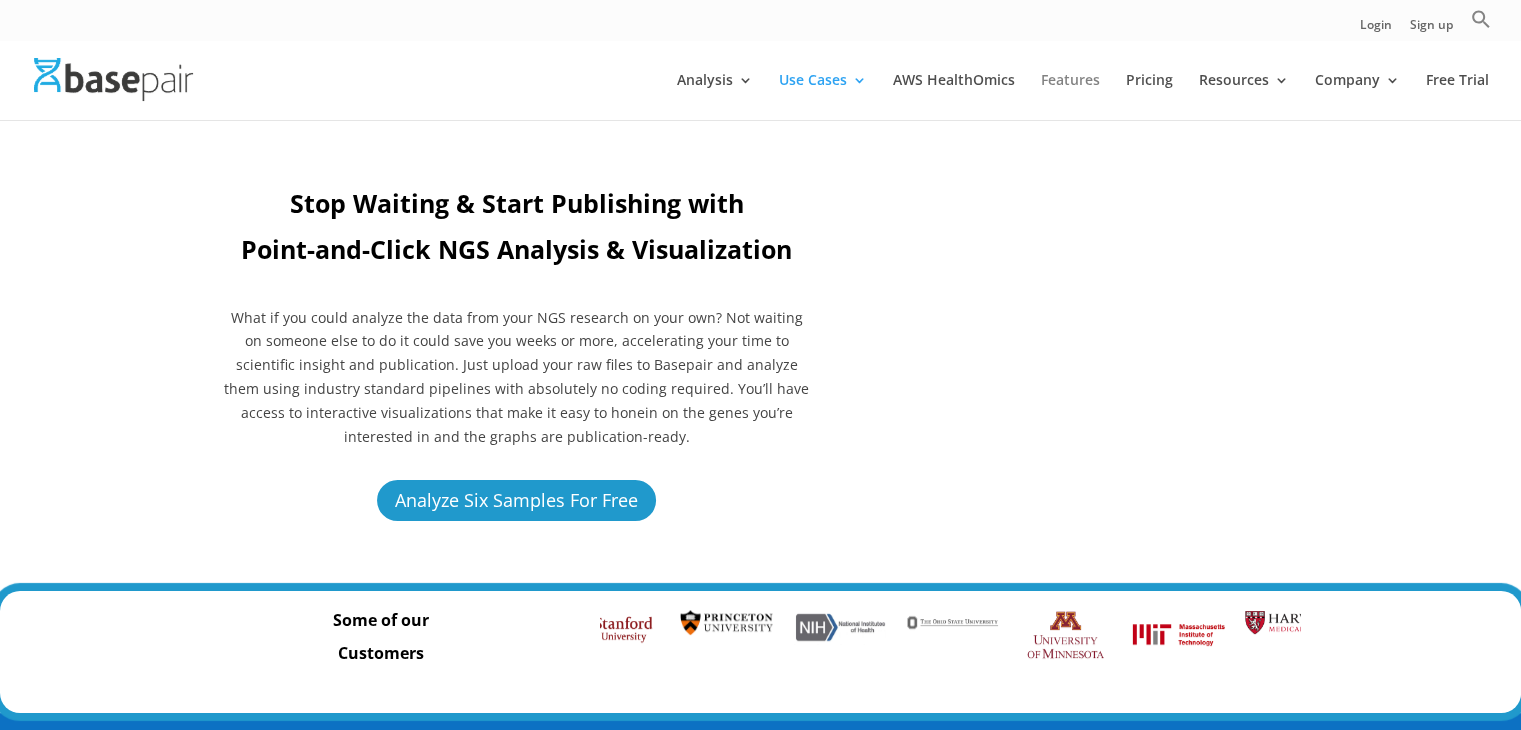 click on "Features" at bounding box center [1070, 96] 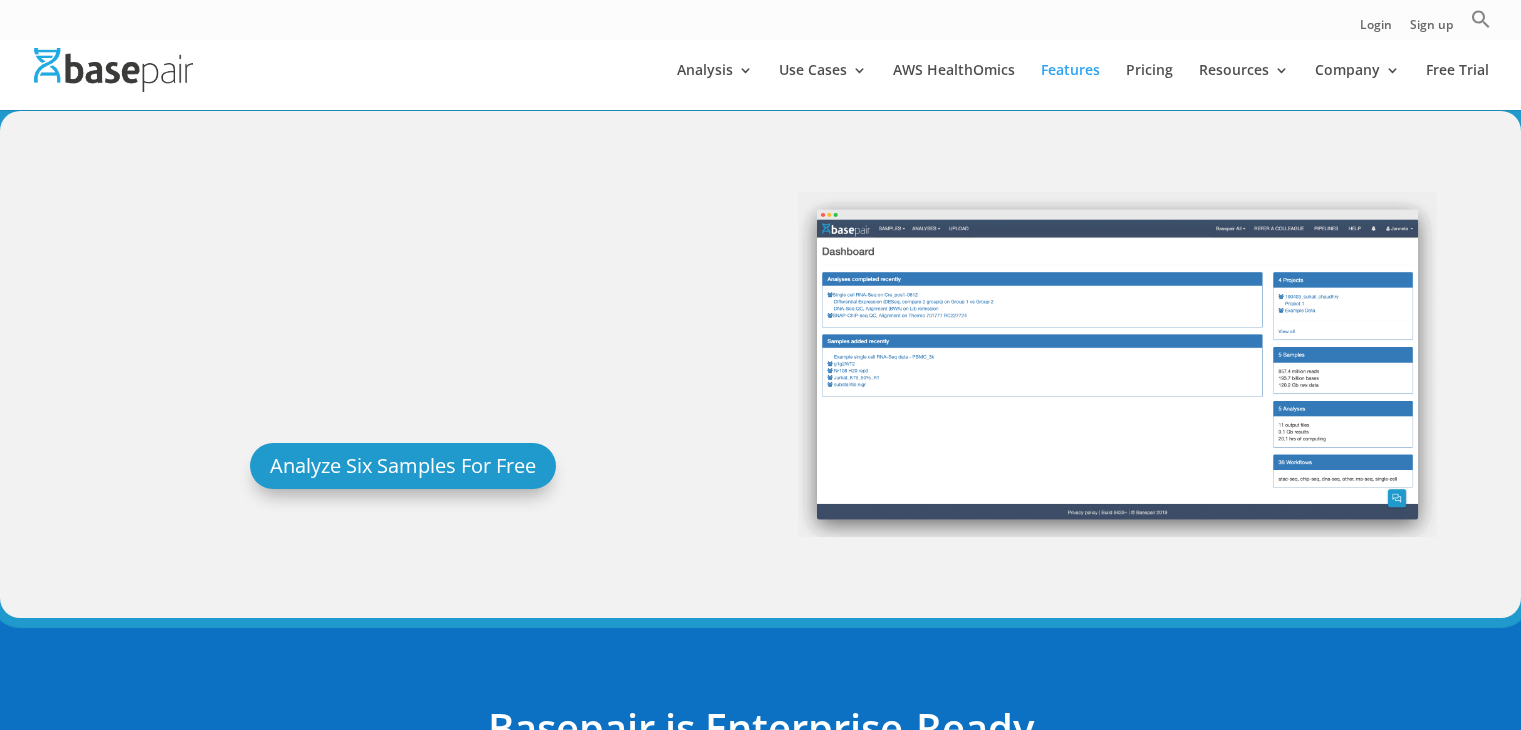 scroll, scrollTop: 0, scrollLeft: 0, axis: both 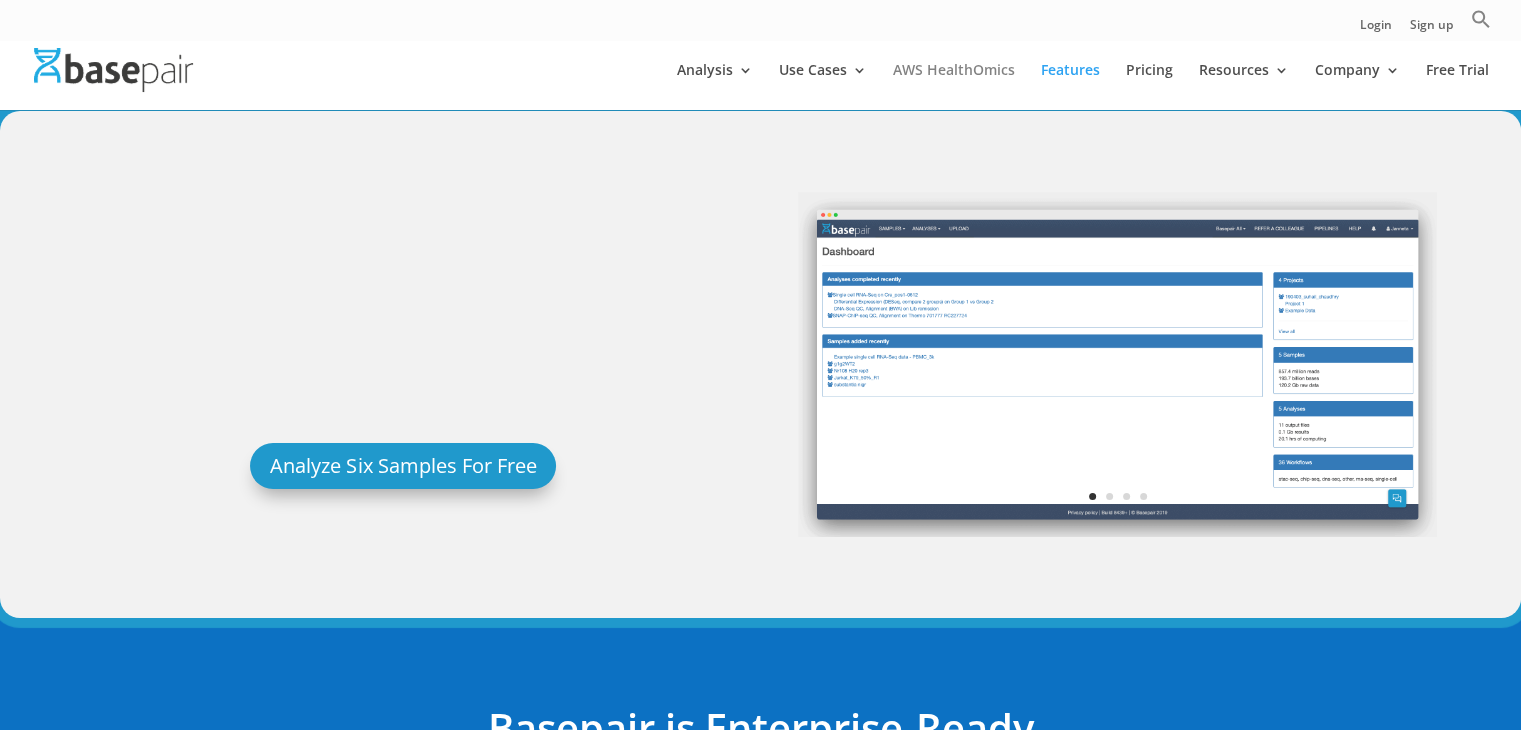 click on "AWS HealthOmics" at bounding box center (954, 86) 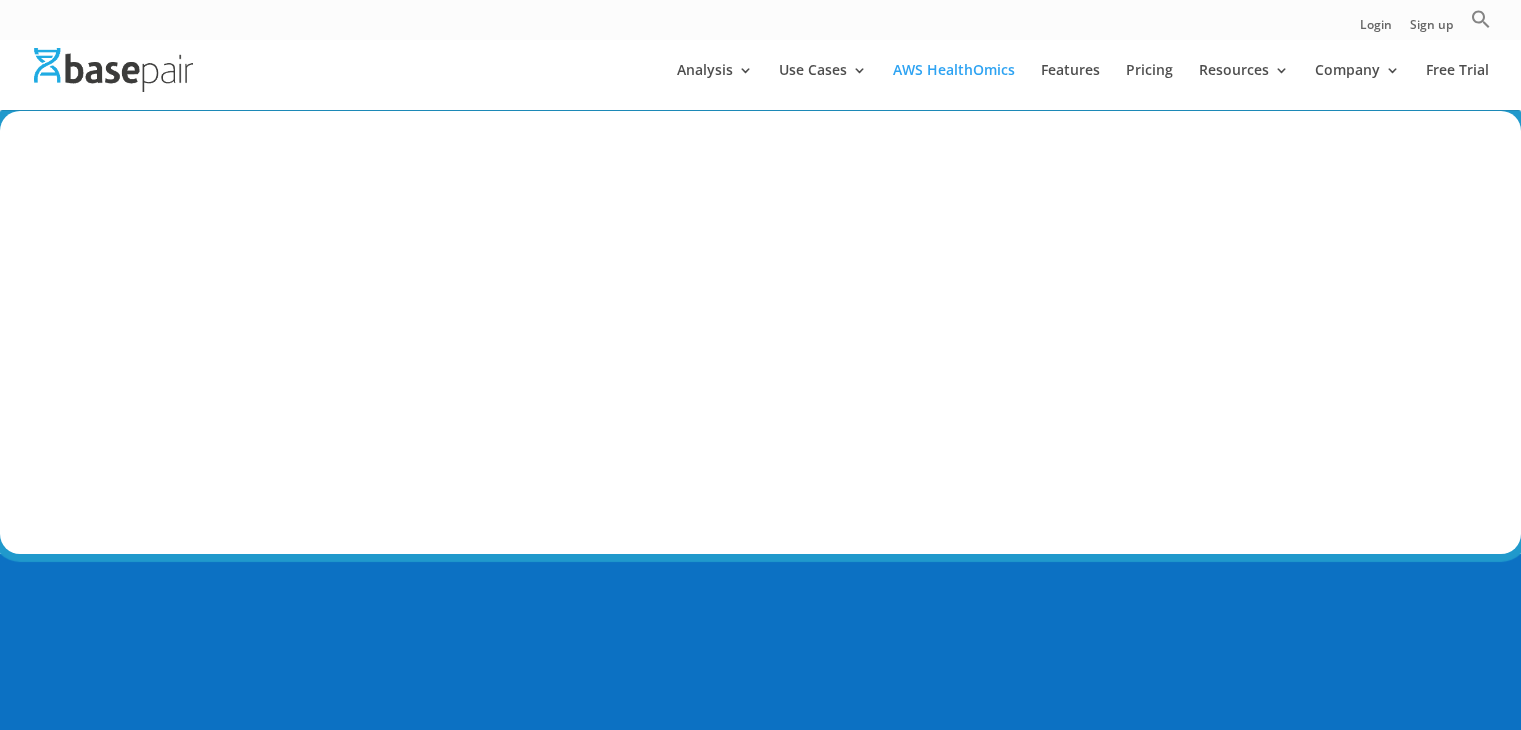scroll, scrollTop: 0, scrollLeft: 0, axis: both 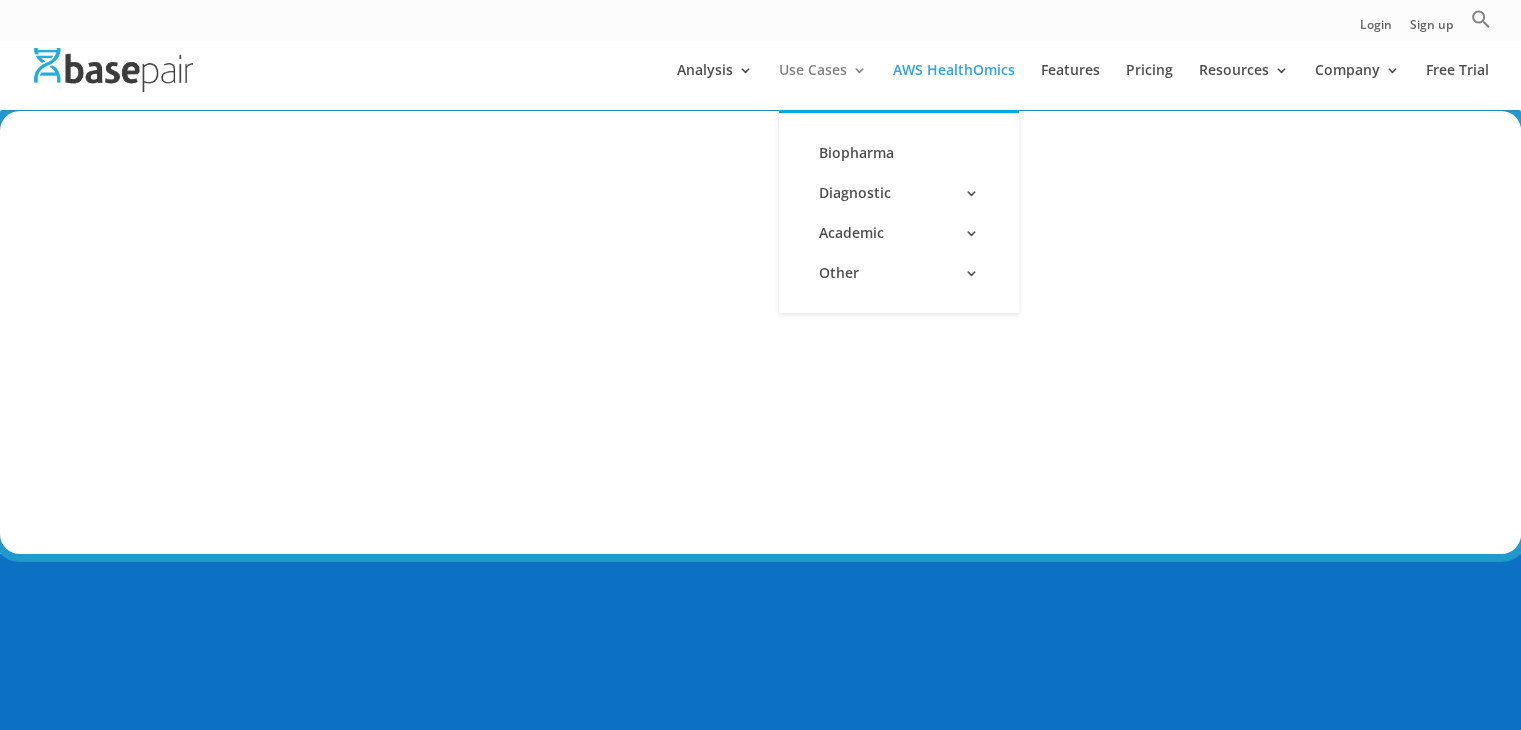click on "Use Cases" at bounding box center (823, 86) 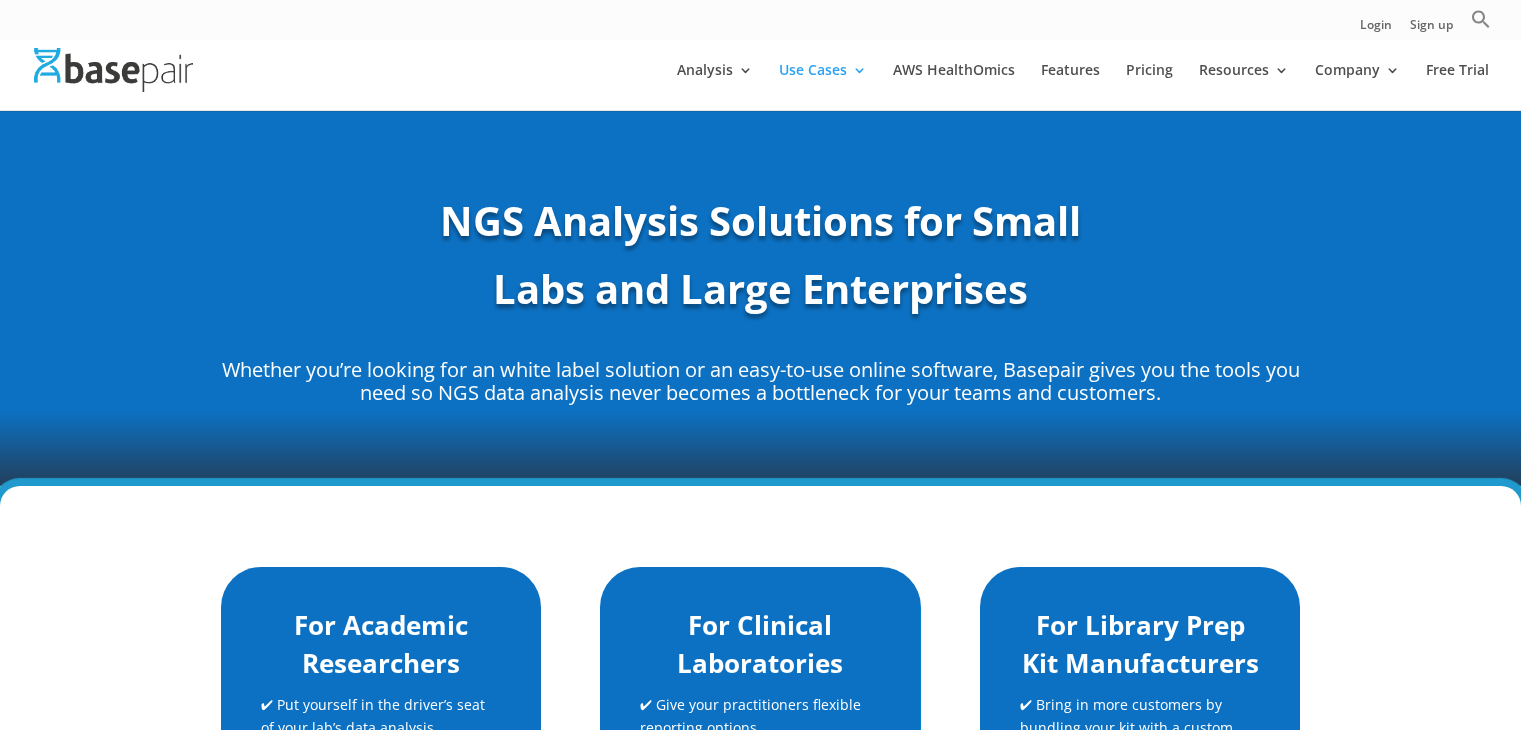 scroll, scrollTop: 0, scrollLeft: 0, axis: both 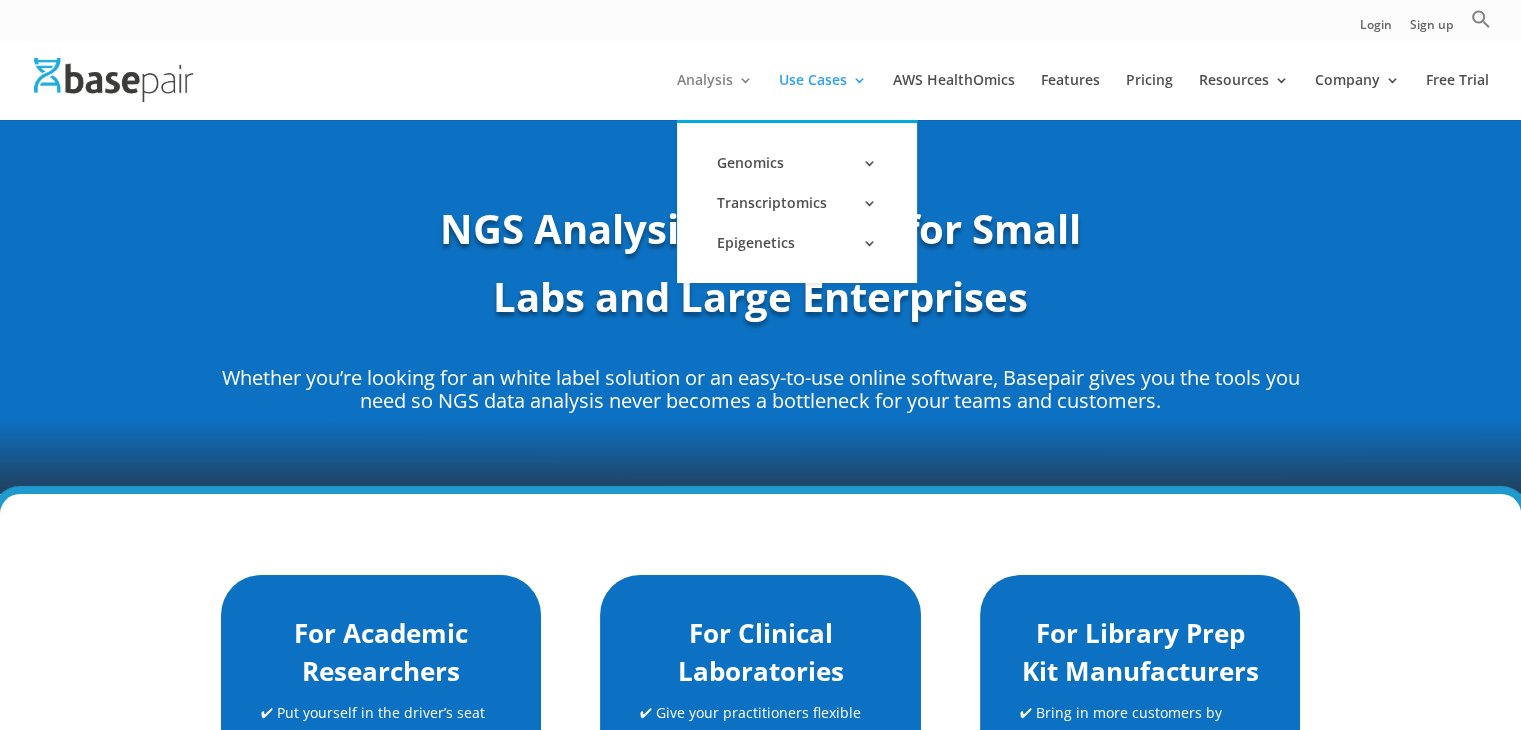 click on "Analysis" at bounding box center (715, 96) 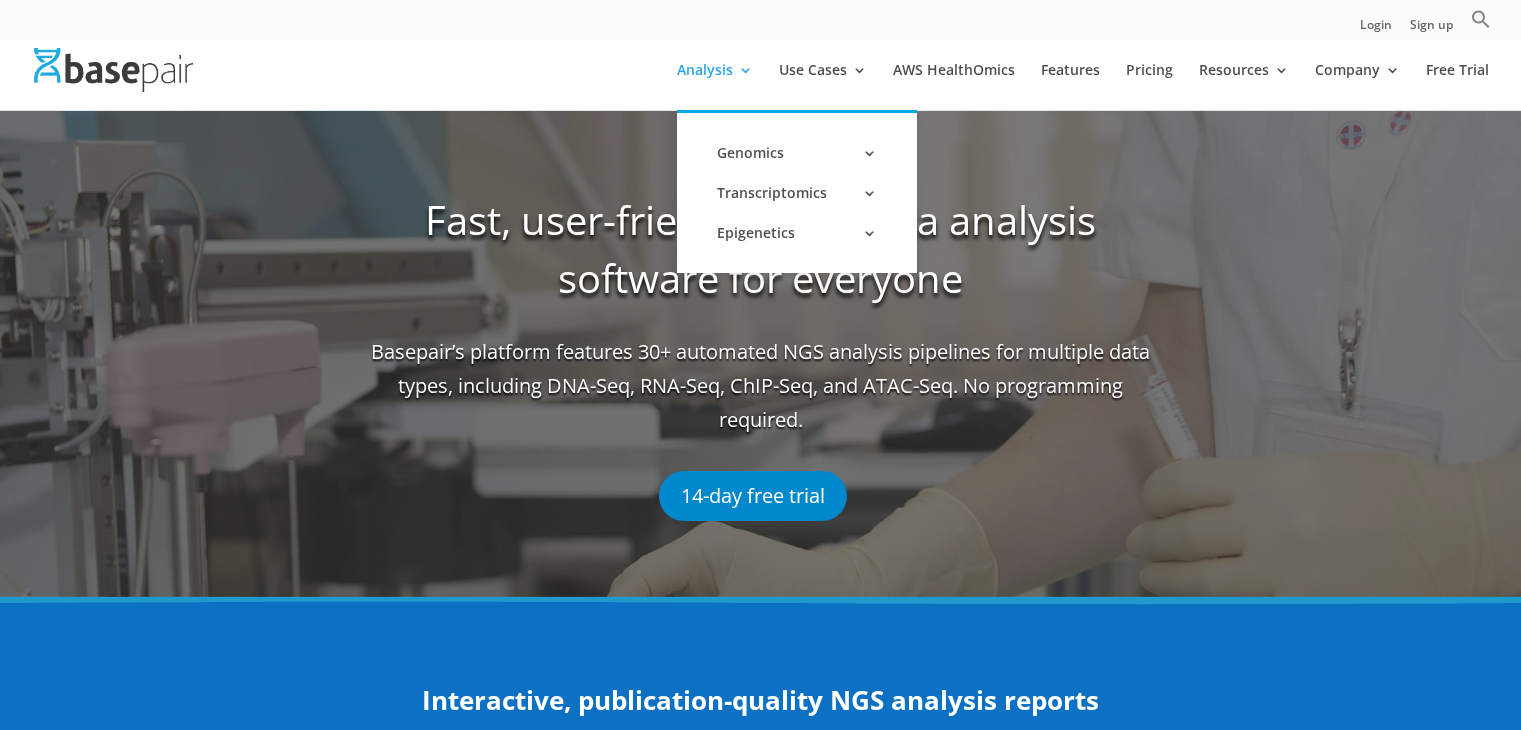 scroll, scrollTop: 0, scrollLeft: 0, axis: both 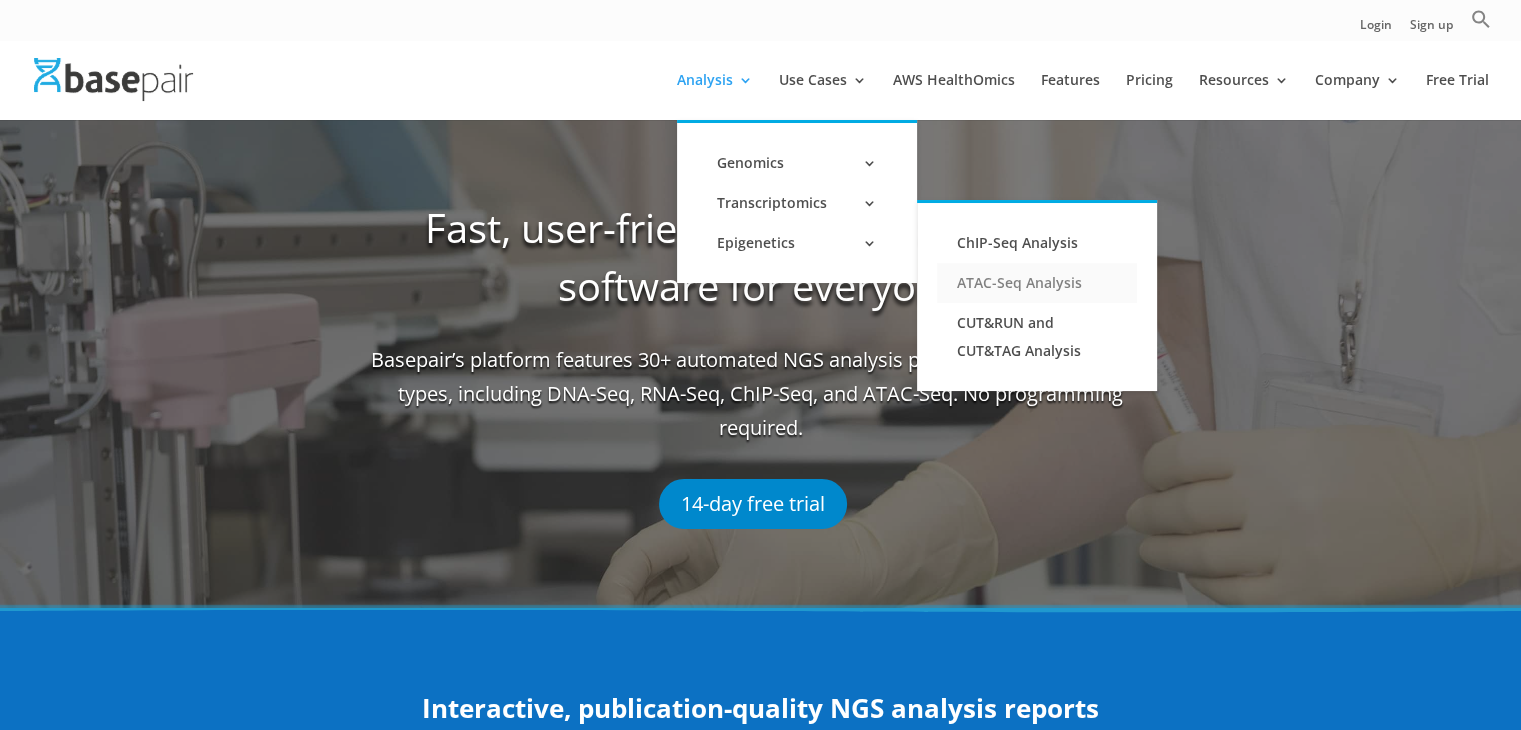 click on "ATAC-Seq Analysis" at bounding box center [1037, 283] 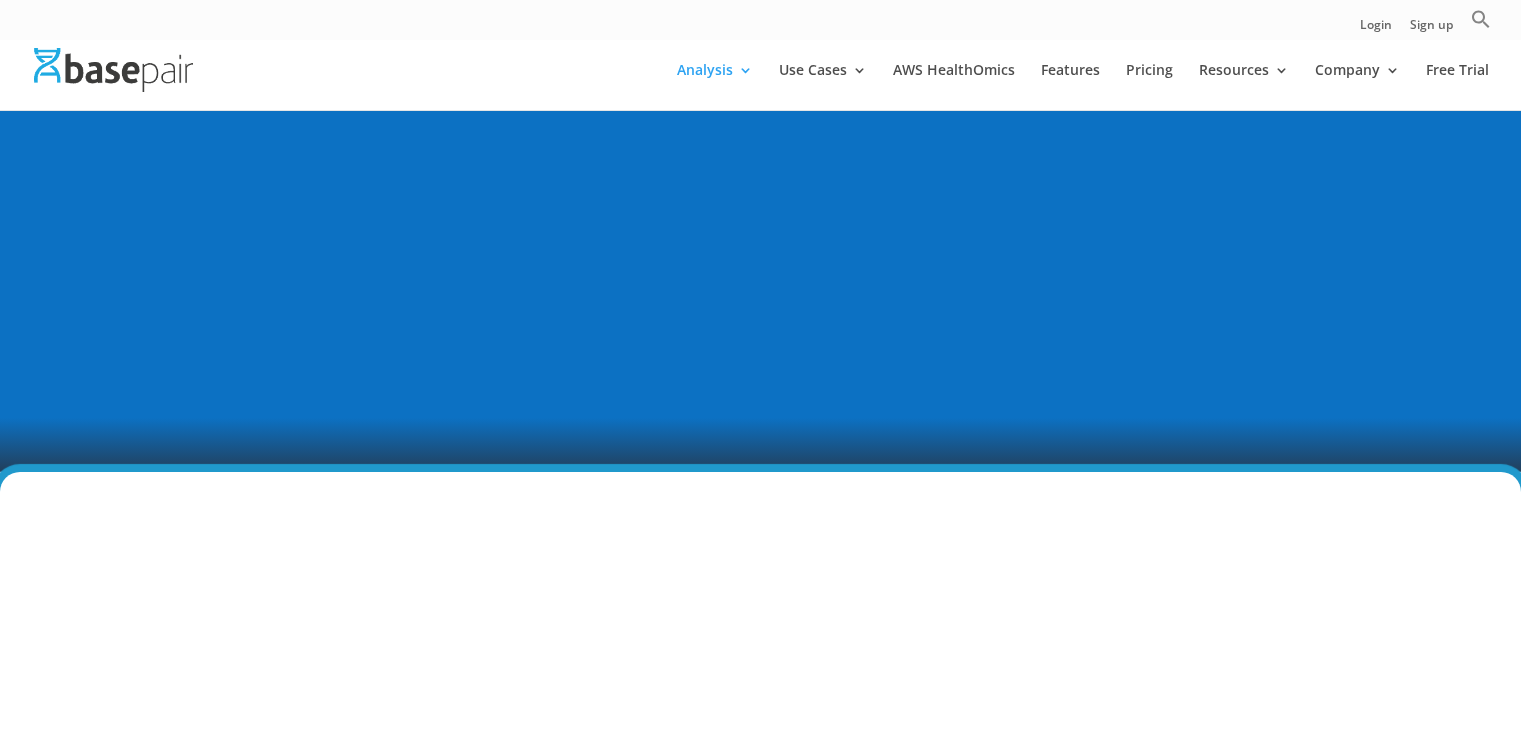 scroll, scrollTop: 0, scrollLeft: 0, axis: both 